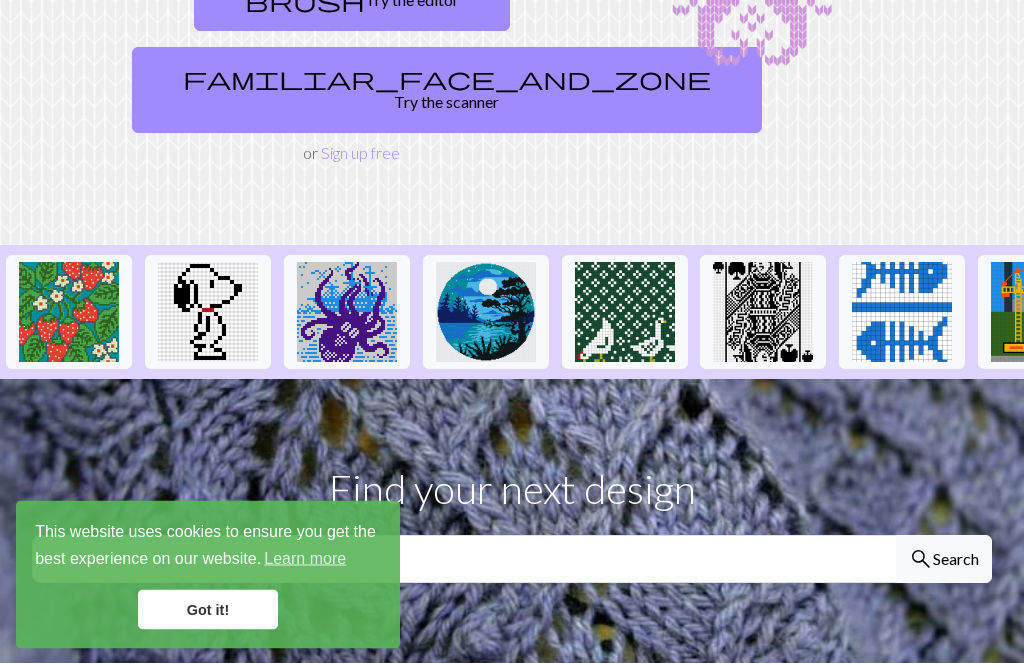 scroll, scrollTop: 321, scrollLeft: 0, axis: vertical 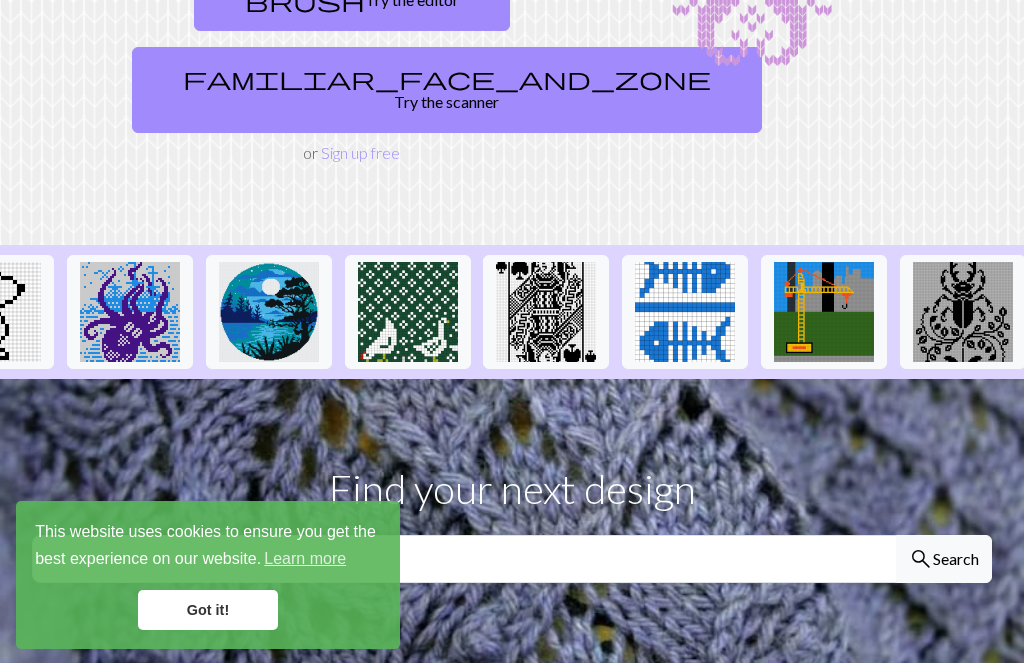 click at bounding box center [546, 312] 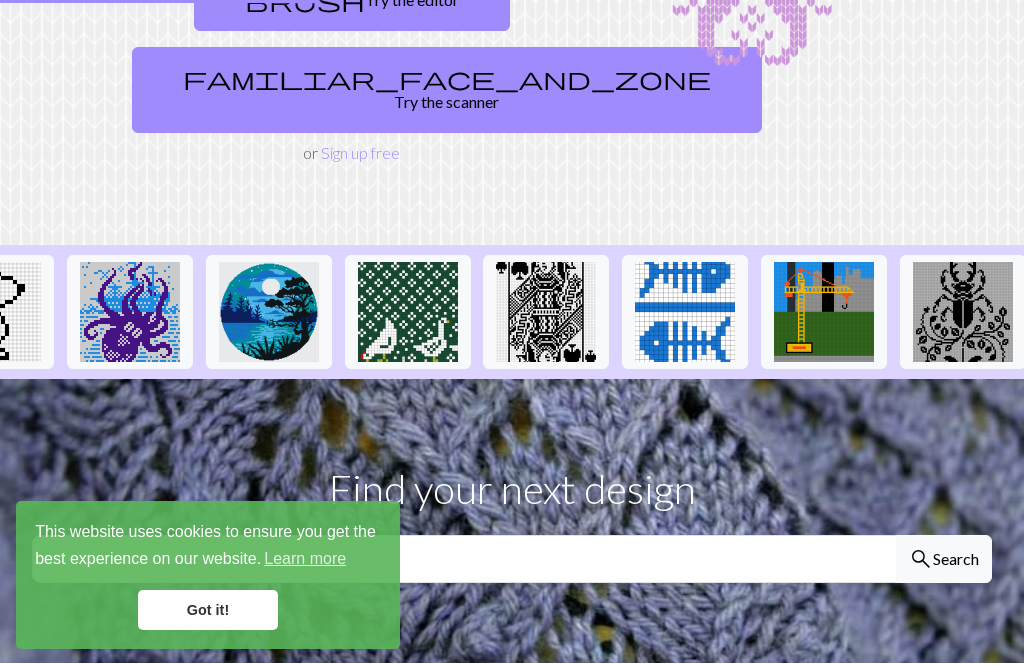 scroll, scrollTop: 0, scrollLeft: 0, axis: both 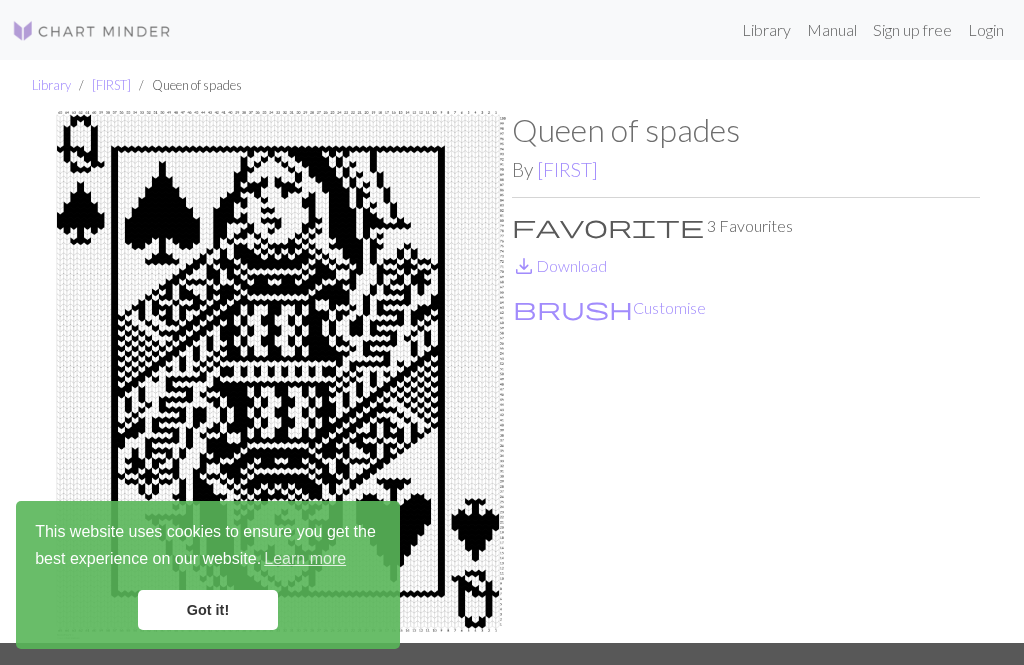 click on "Got it!" at bounding box center [208, 610] 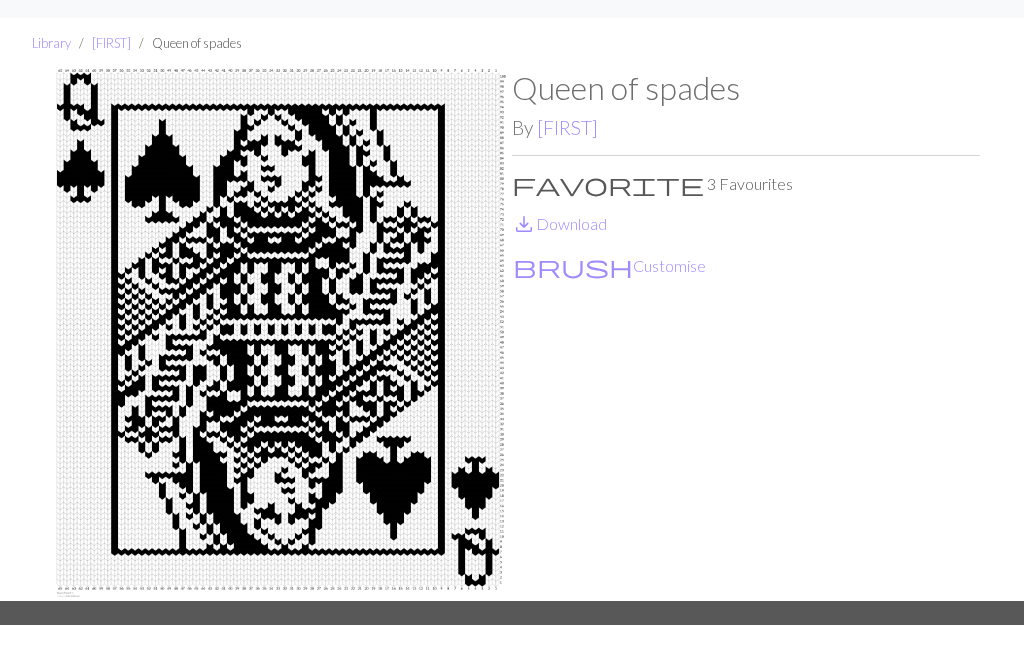 scroll, scrollTop: 43, scrollLeft: 0, axis: vertical 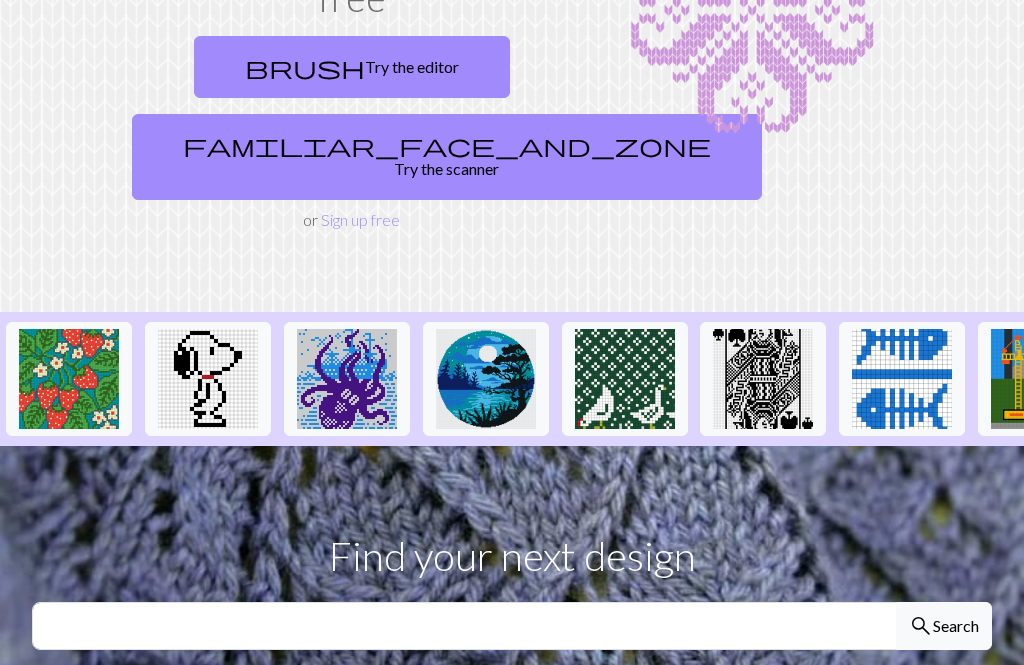 click at bounding box center [625, 379] 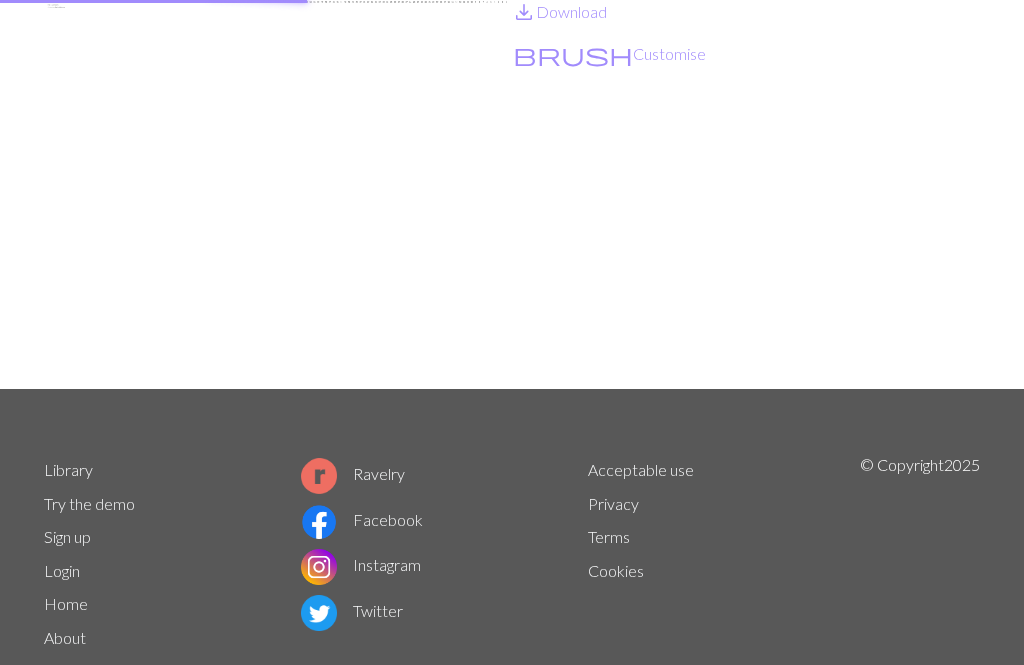 scroll, scrollTop: 0, scrollLeft: 0, axis: both 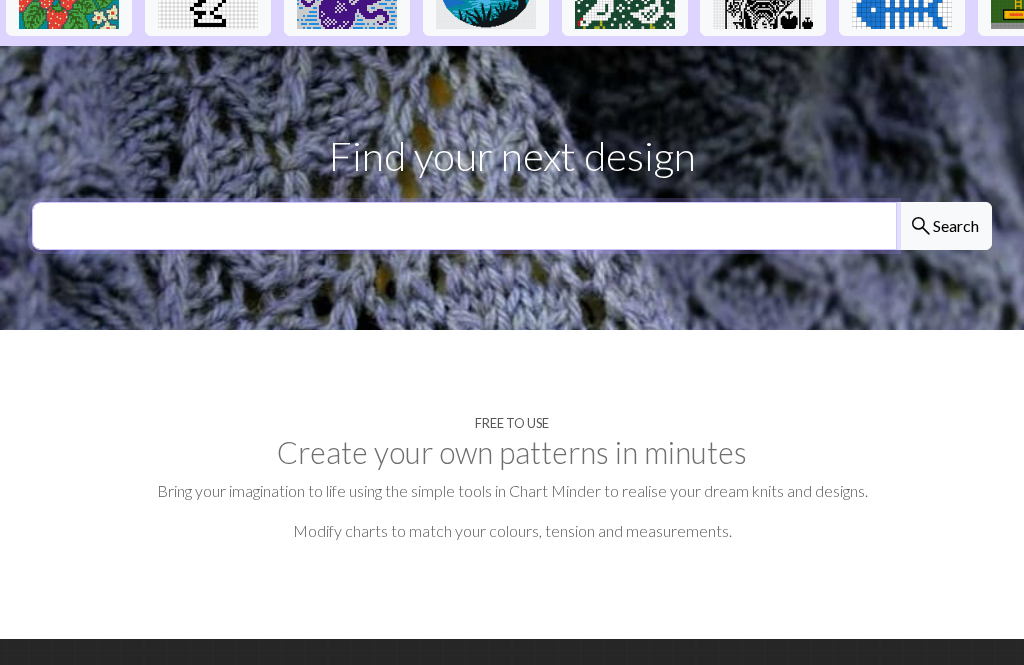 click at bounding box center [464, 226] 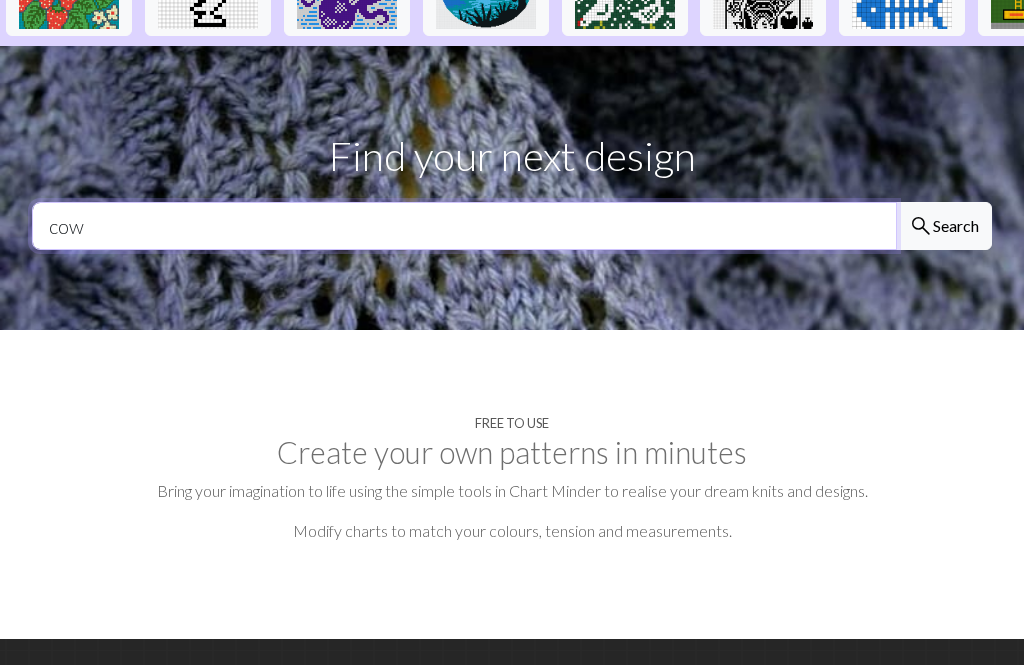 type on "cow" 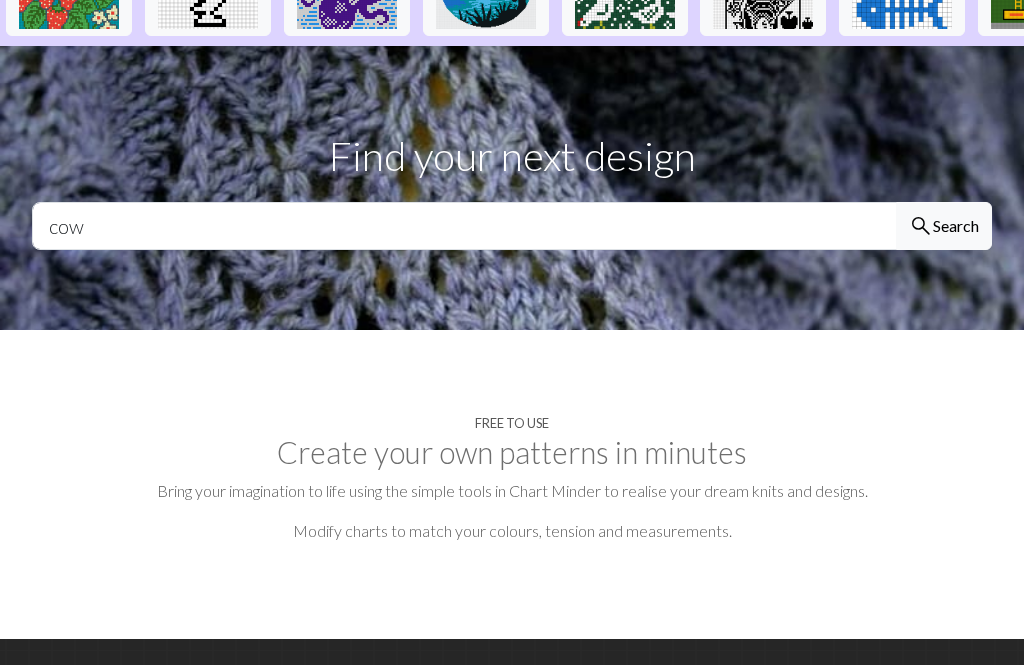 click on "search Search" at bounding box center [944, 226] 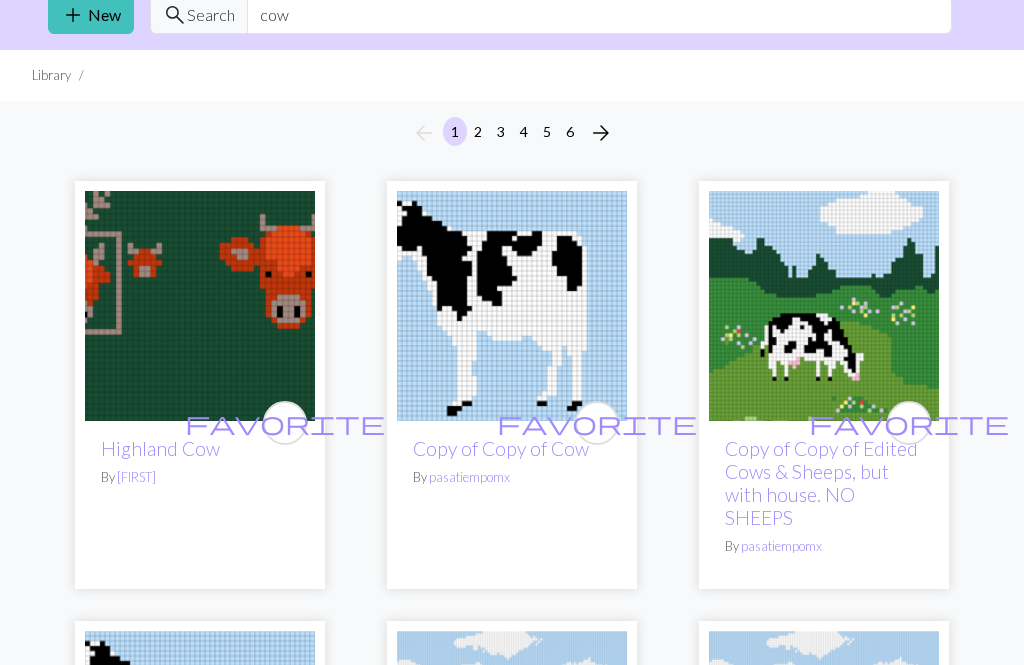 scroll, scrollTop: 80, scrollLeft: 0, axis: vertical 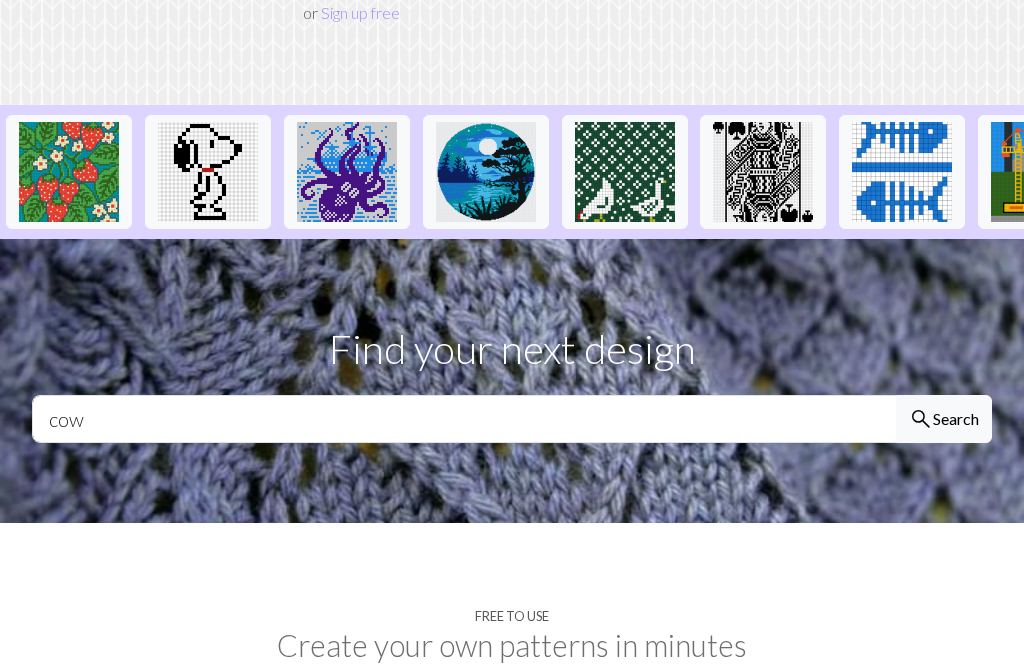 click on "search Search" at bounding box center [944, 419] 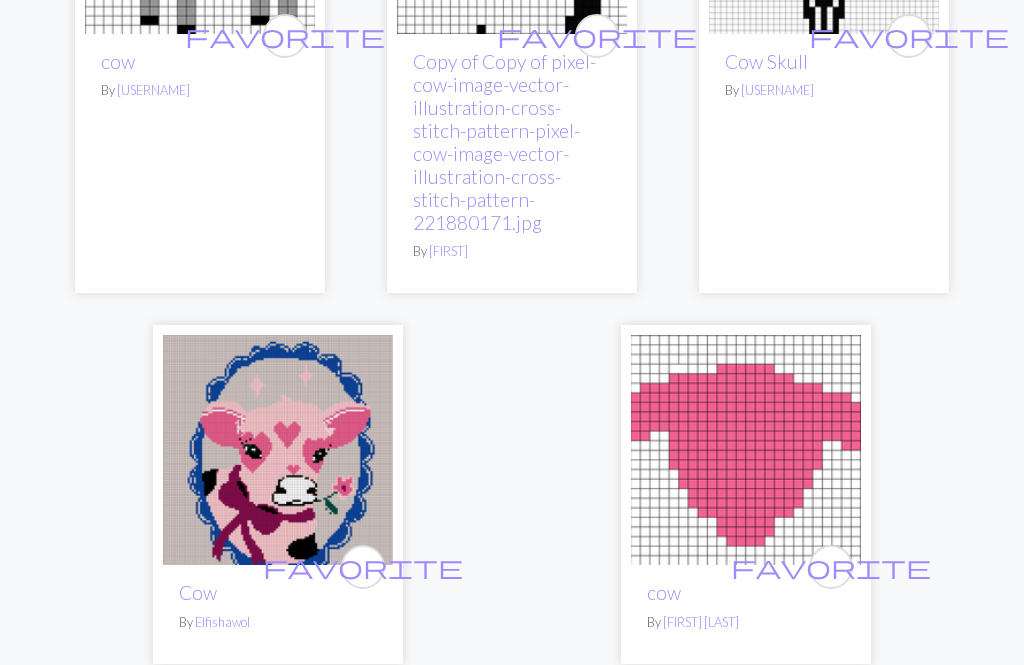 scroll, scrollTop: 7106, scrollLeft: 0, axis: vertical 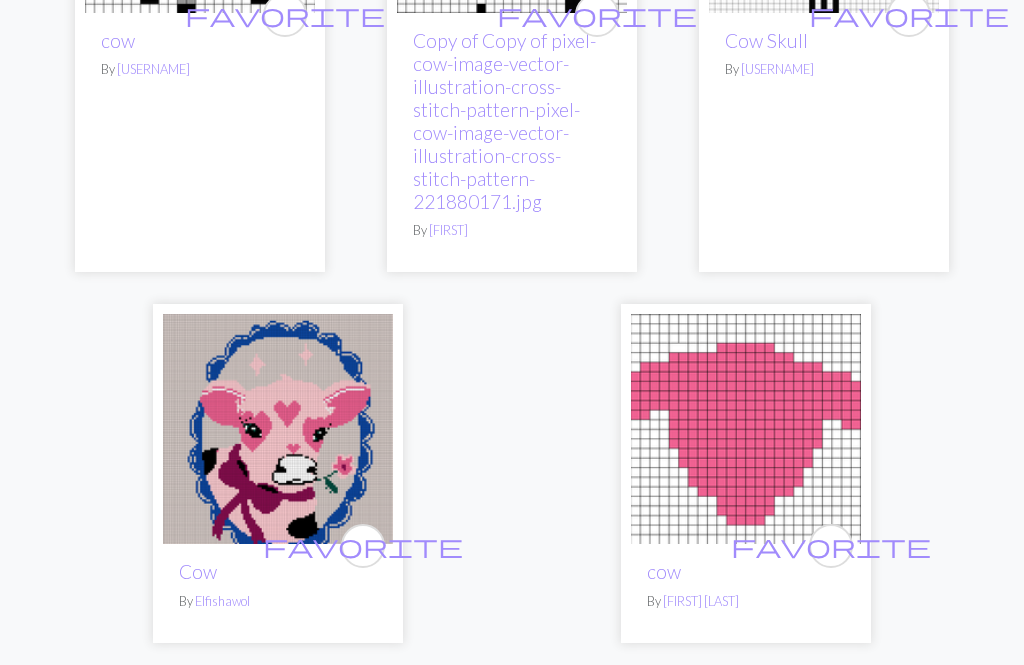 click on "2" at bounding box center [478, 689] 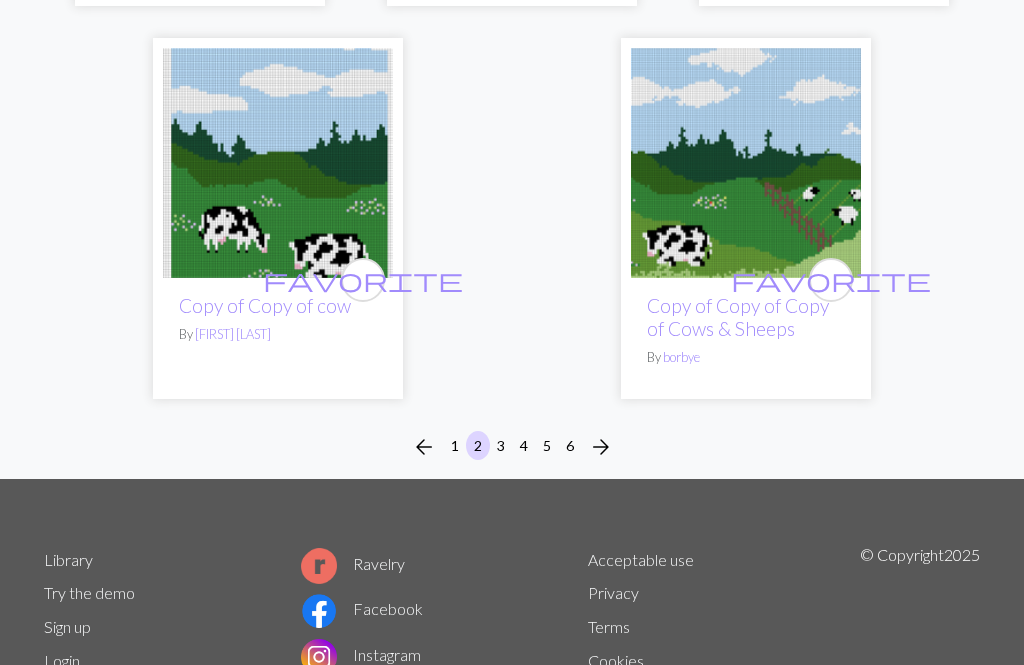scroll, scrollTop: 7288, scrollLeft: 0, axis: vertical 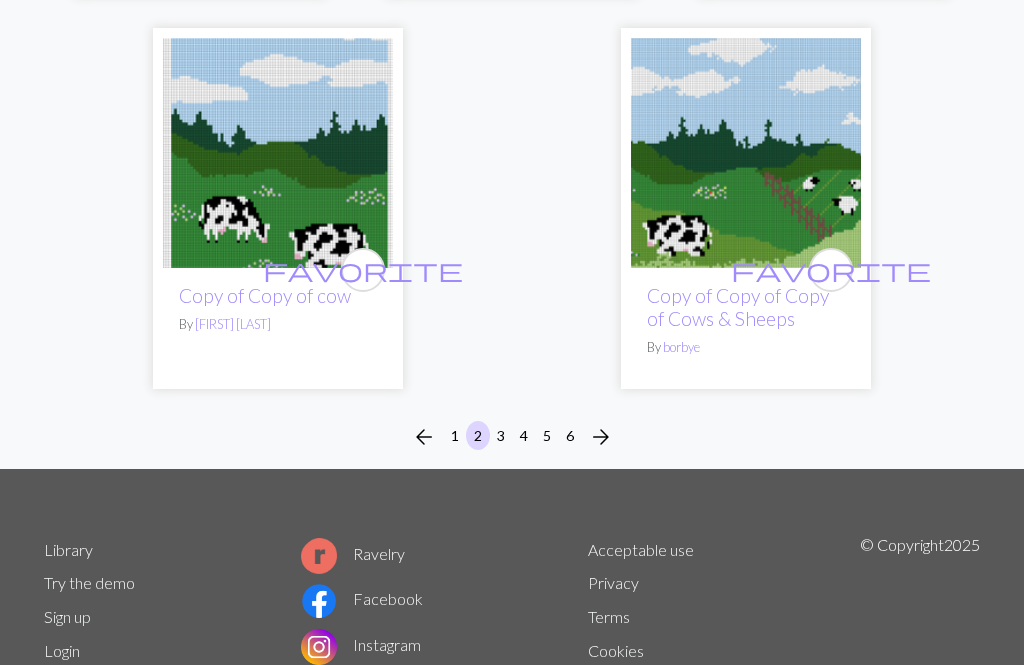 click on "3" at bounding box center (501, 435) 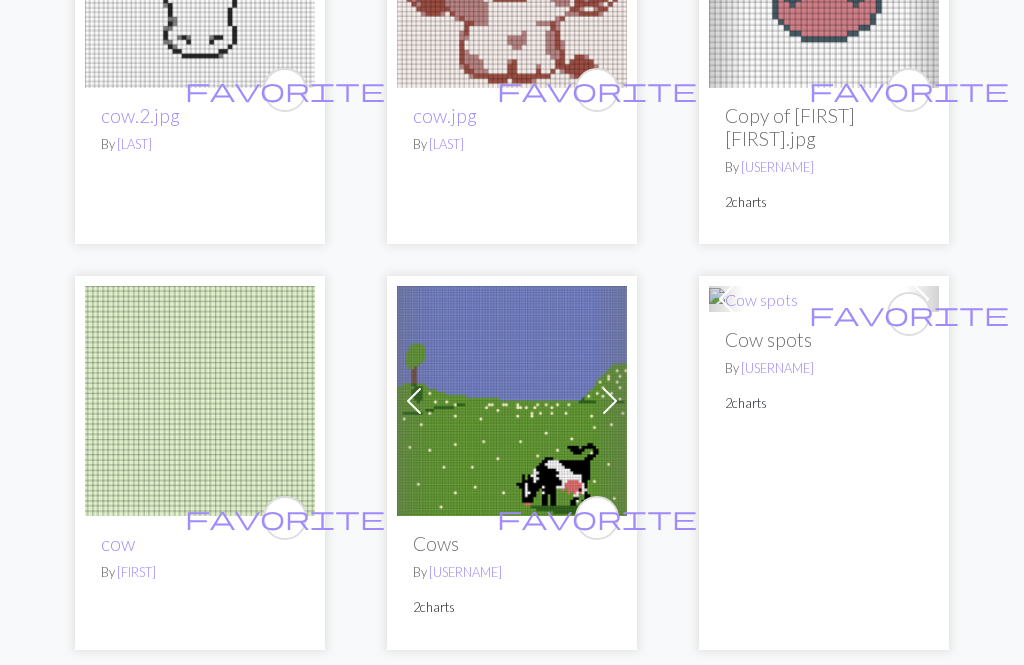 scroll, scrollTop: 6118, scrollLeft: 0, axis: vertical 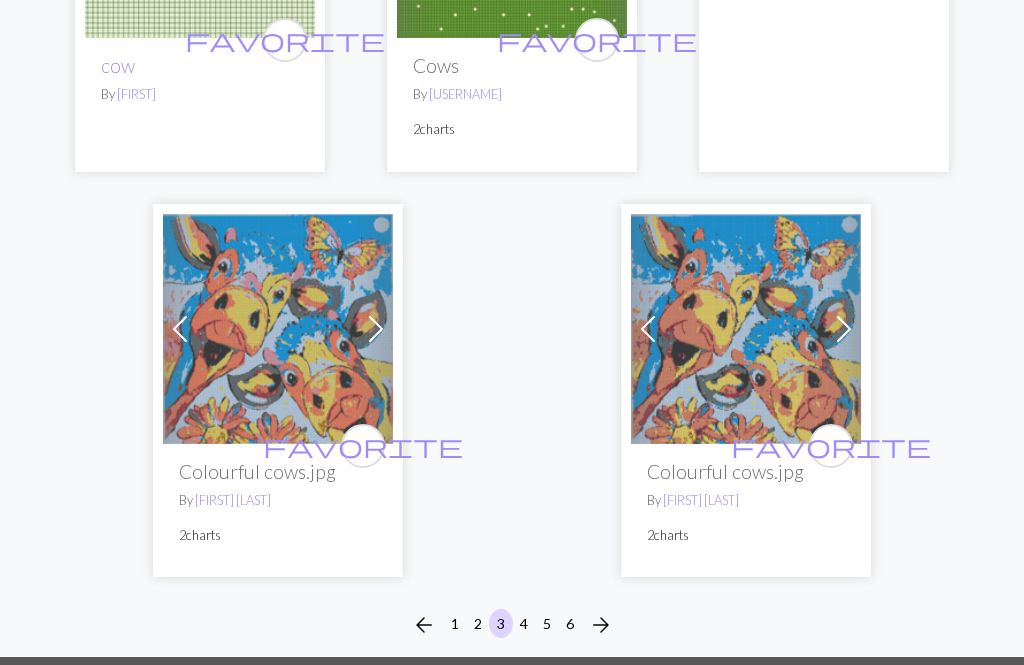 click on "4" at bounding box center [524, 623] 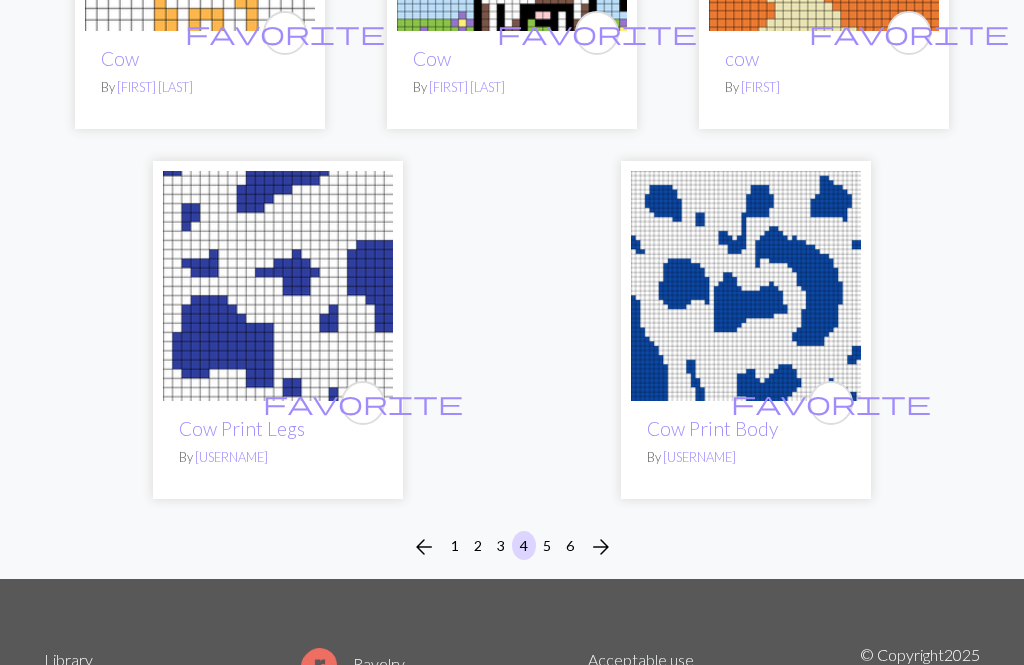 scroll, scrollTop: 6538, scrollLeft: 0, axis: vertical 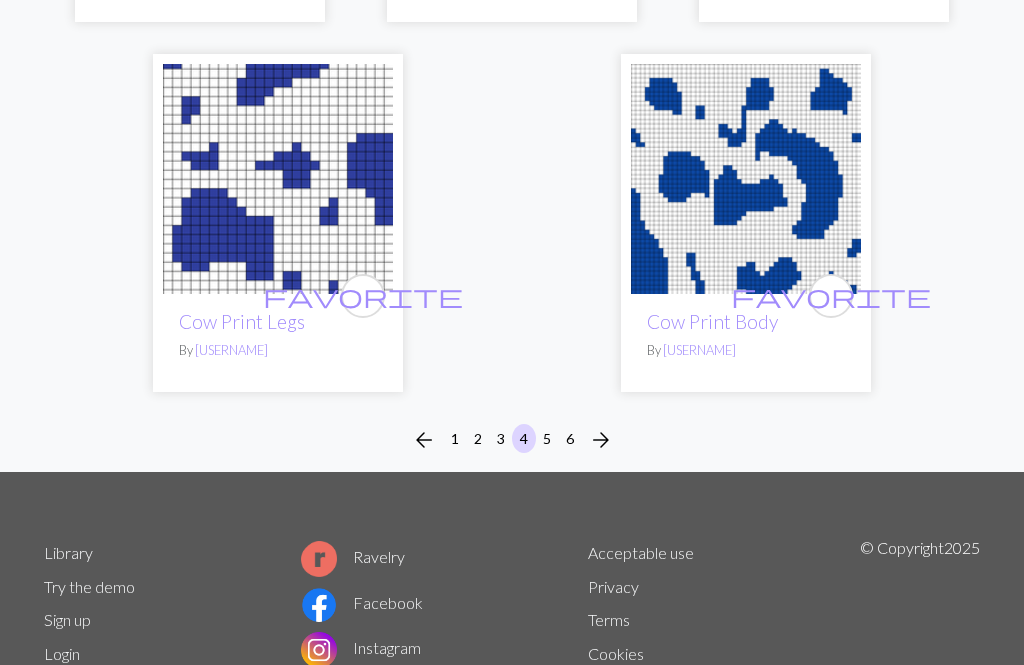 click on "5" at bounding box center [547, 438] 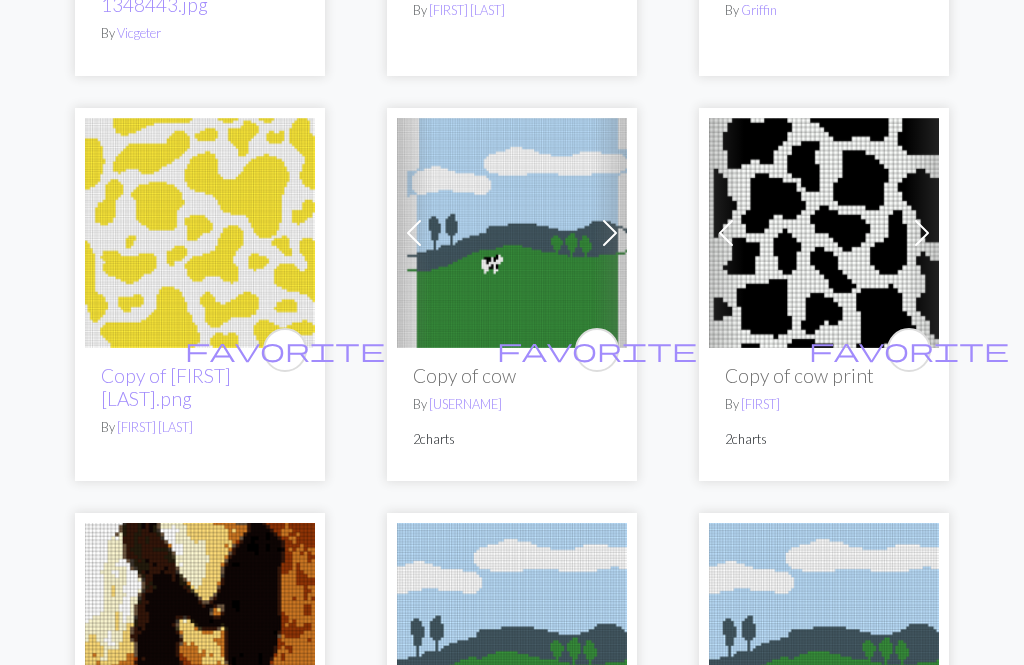 scroll, scrollTop: 3400, scrollLeft: 0, axis: vertical 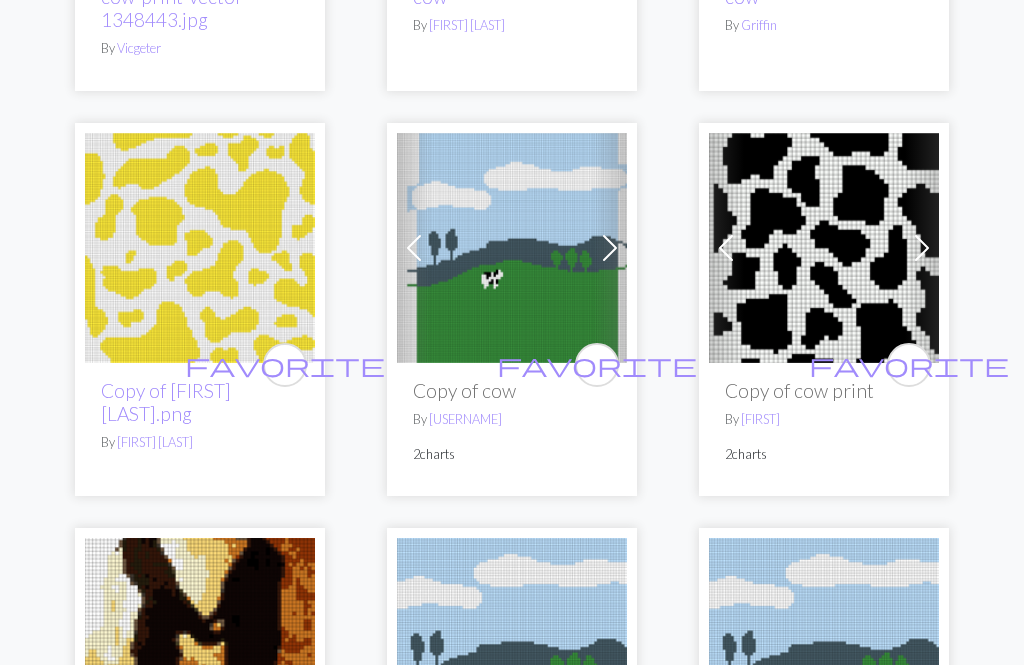 click at bounding box center (610, 249) 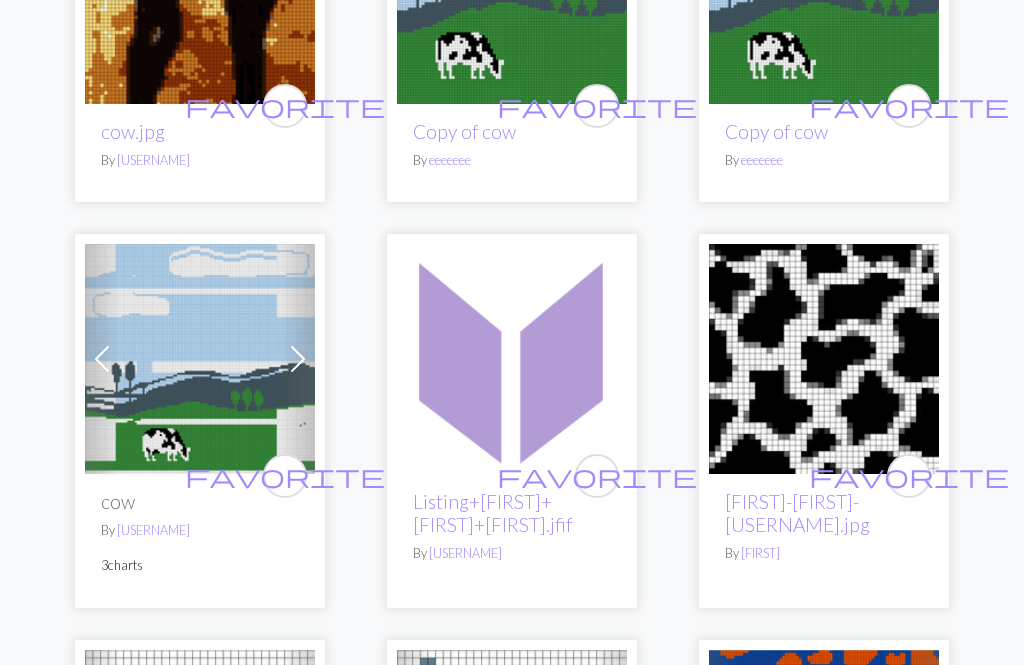 scroll, scrollTop: 4065, scrollLeft: 0, axis: vertical 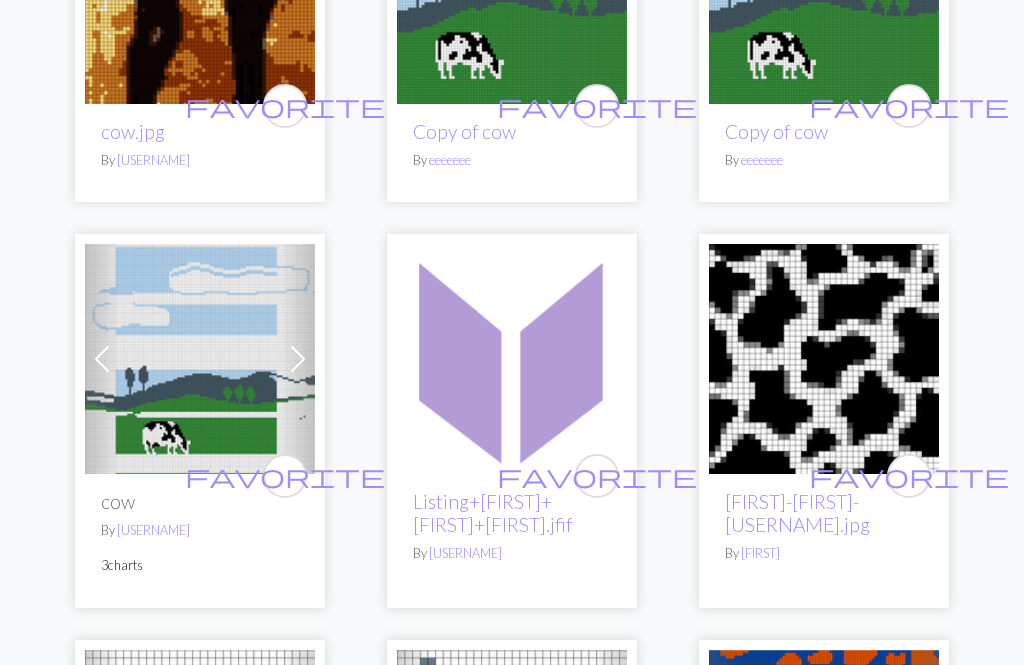 click at bounding box center [298, 359] 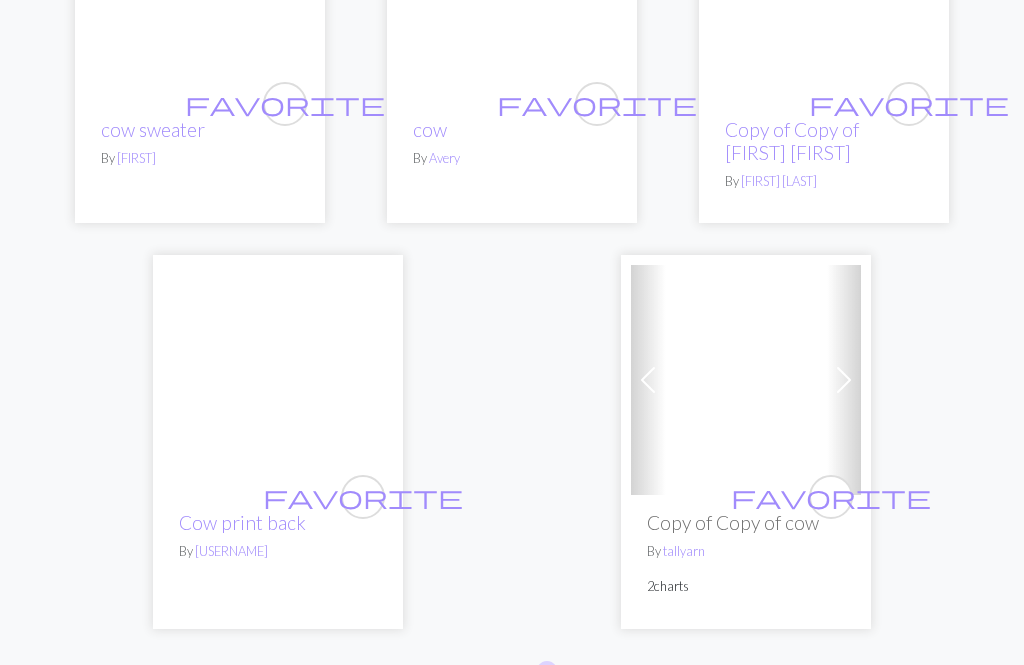 scroll, scrollTop: 6394, scrollLeft: 0, axis: vertical 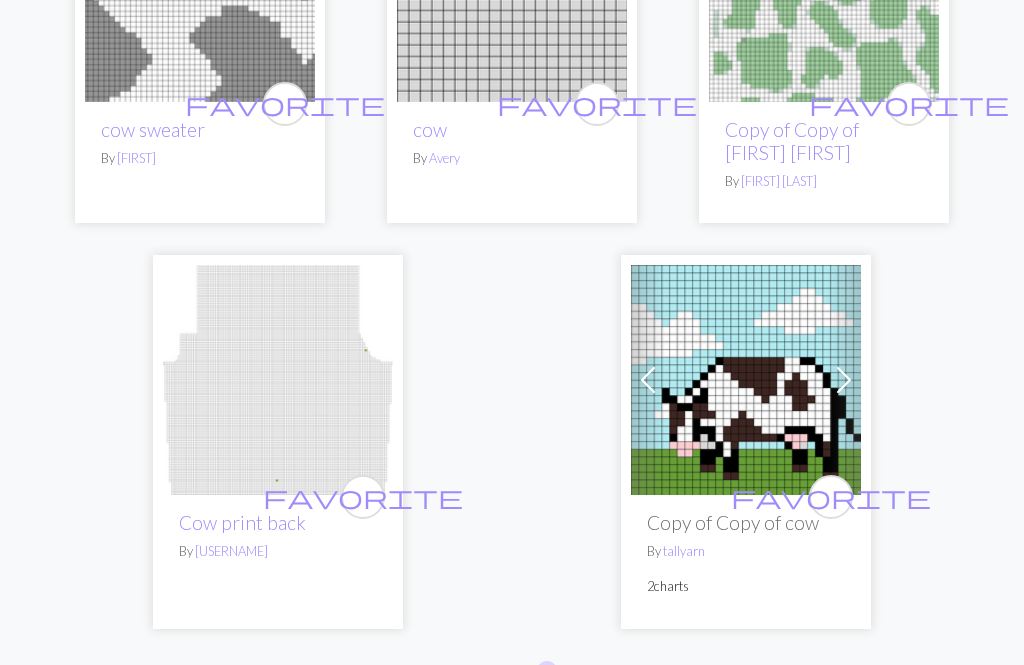 click on "6" at bounding box center [570, 675] 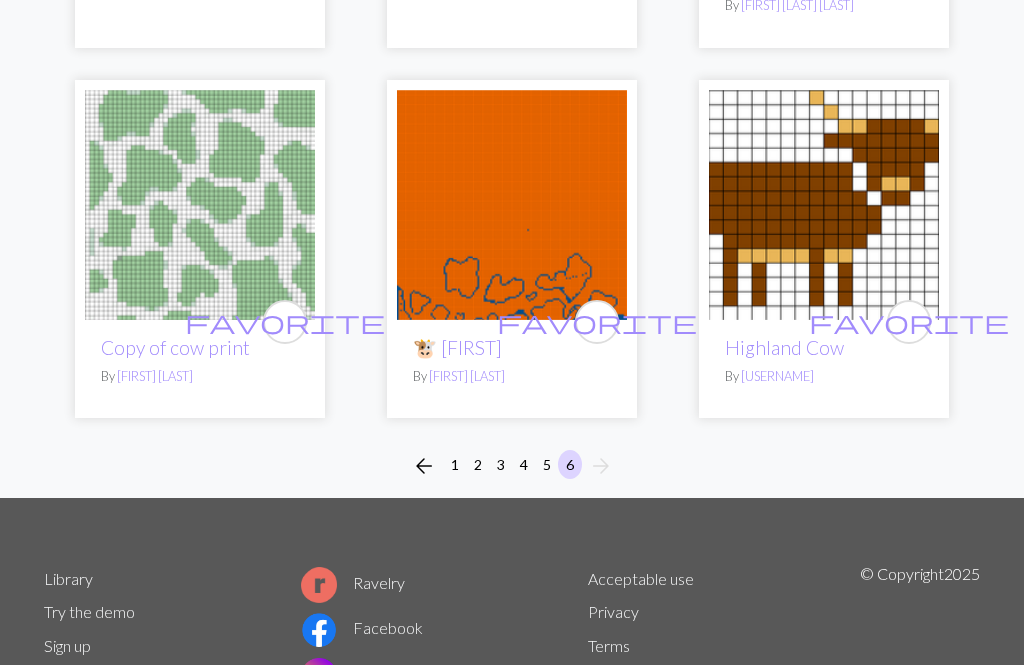 scroll, scrollTop: 2085, scrollLeft: 0, axis: vertical 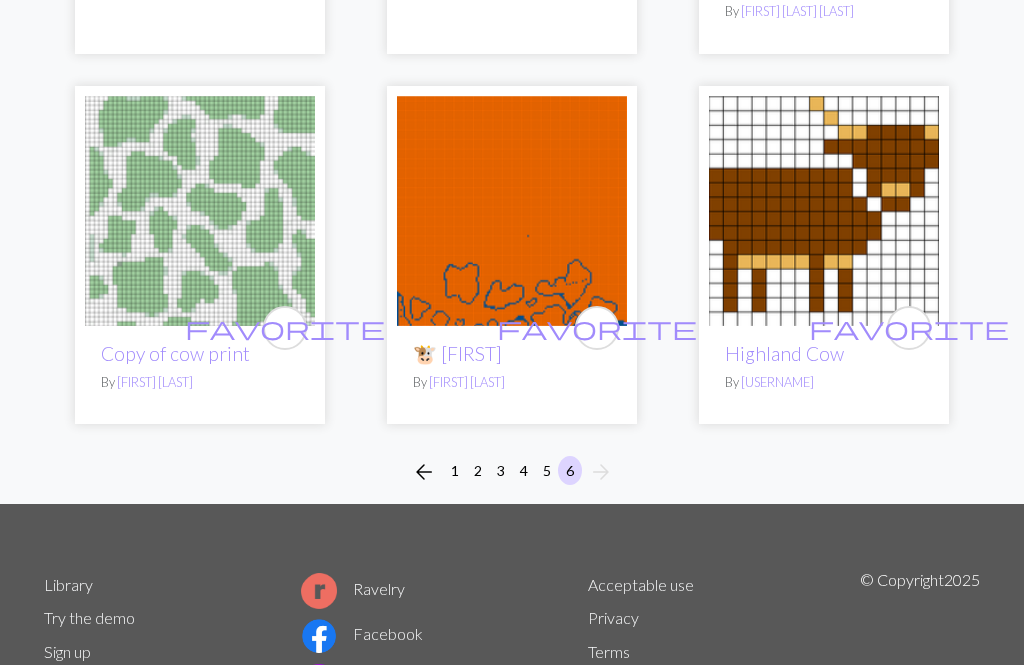click on "1" at bounding box center (455, 470) 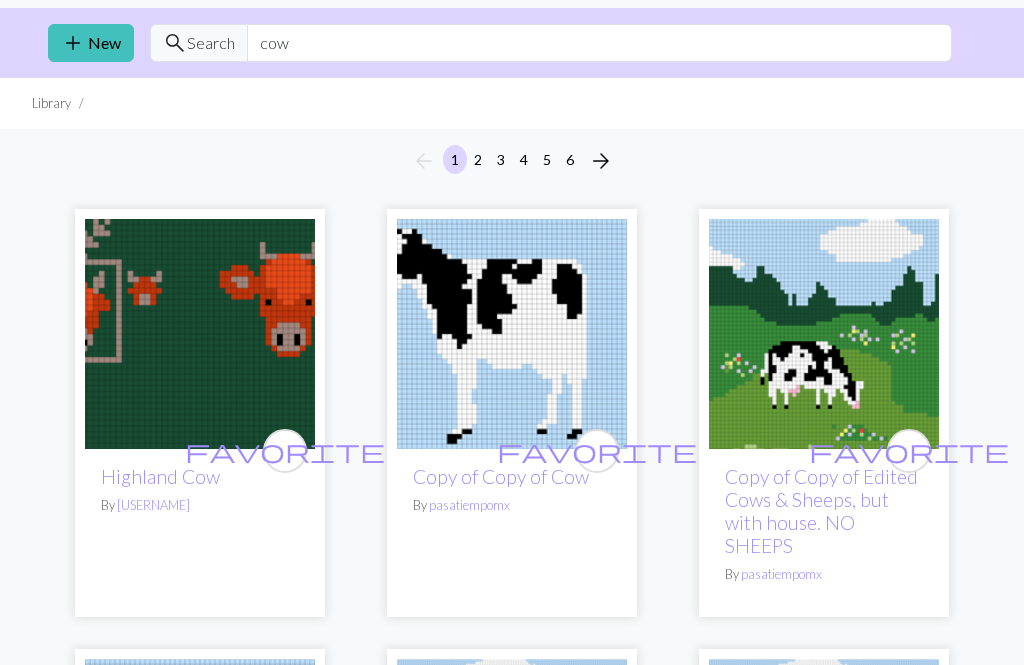 scroll, scrollTop: 0, scrollLeft: 0, axis: both 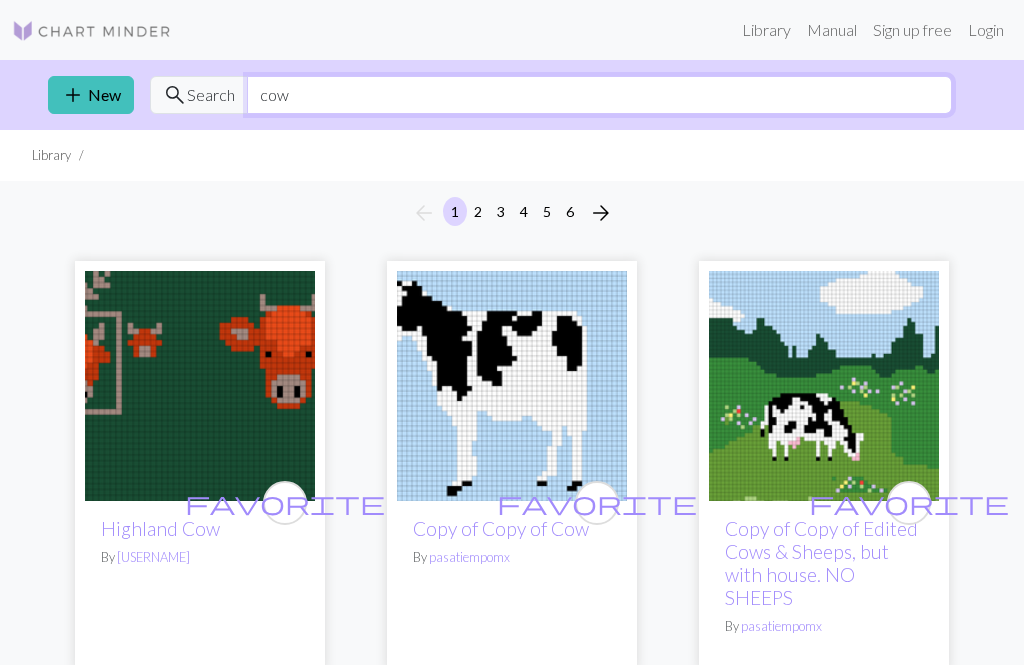click on "cow" at bounding box center [599, 95] 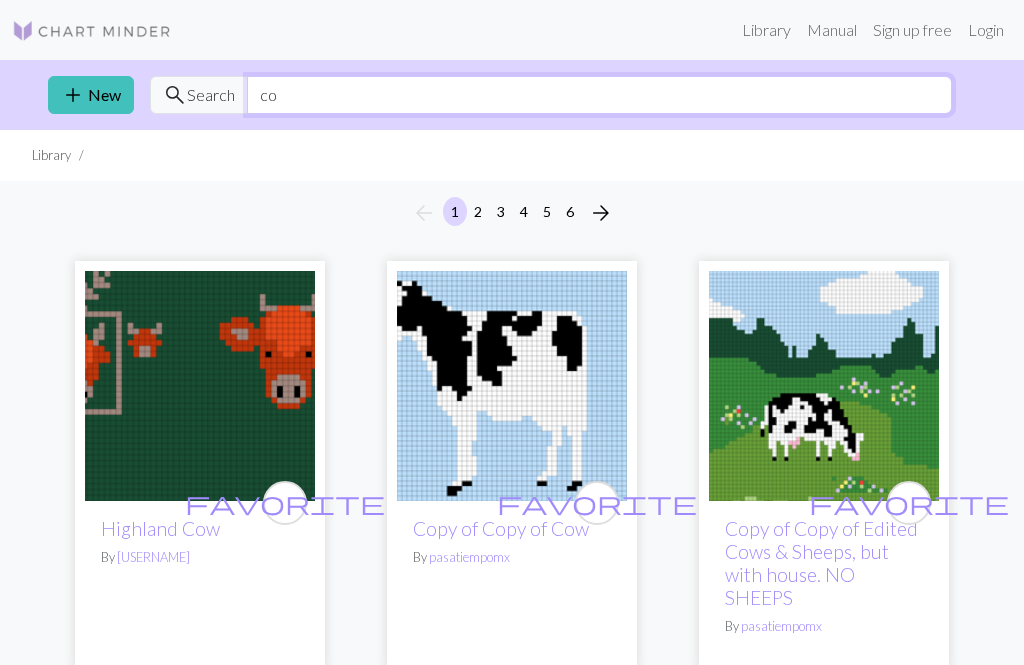 type on "c" 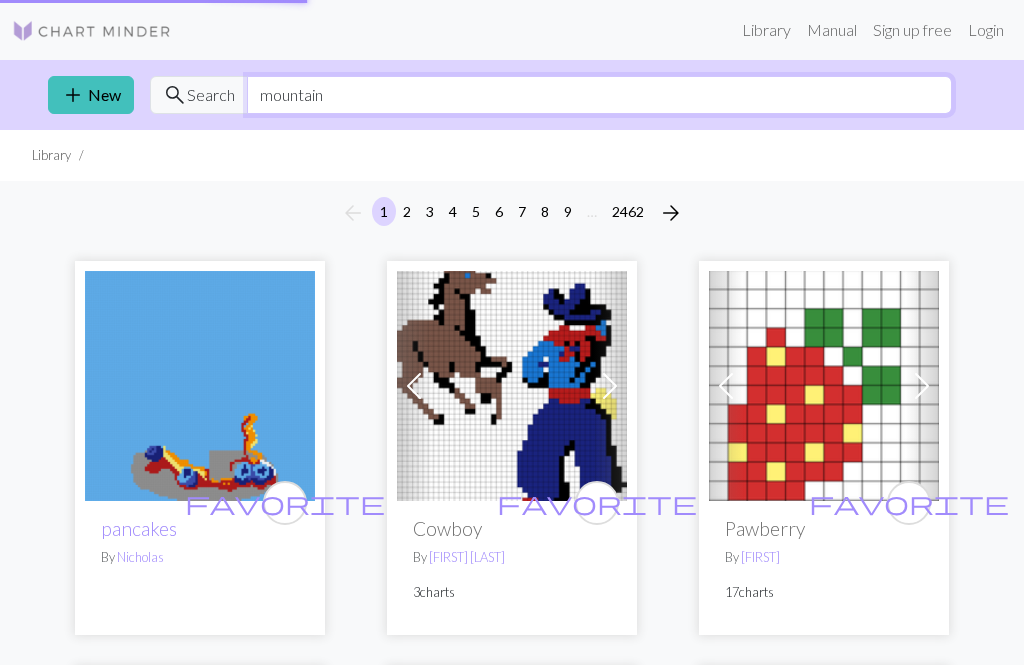 type on "mountain" 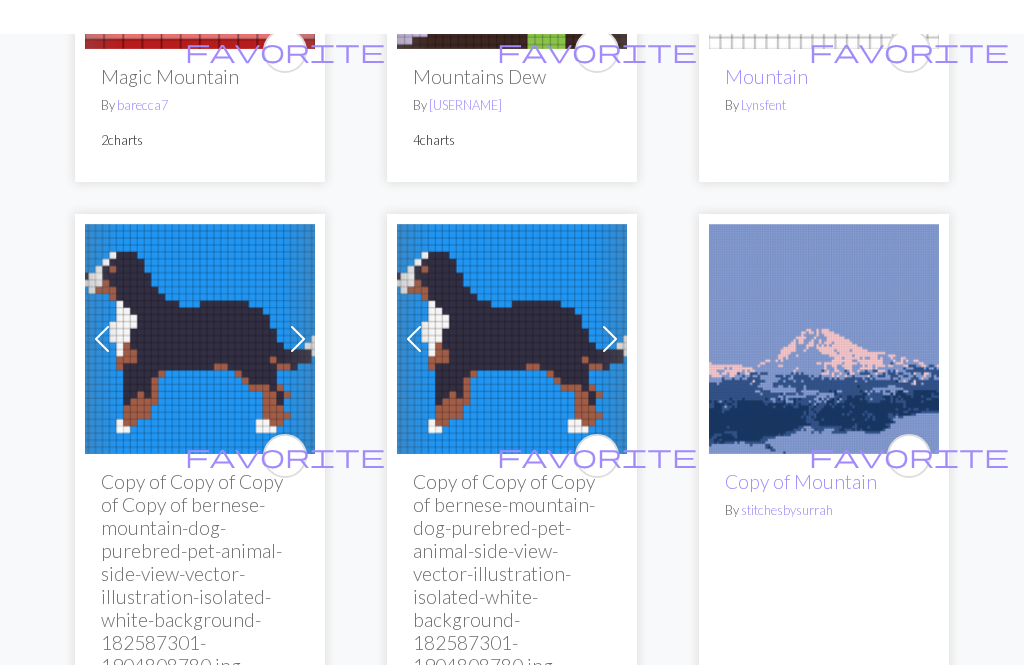 scroll, scrollTop: 0, scrollLeft: 0, axis: both 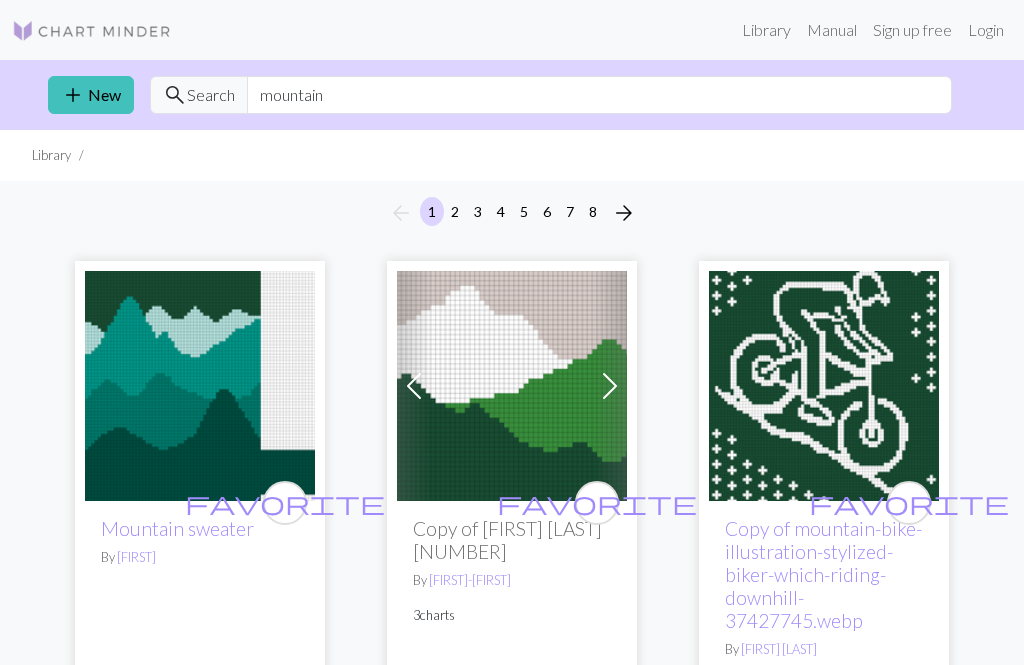 click on "Library" at bounding box center (766, 30) 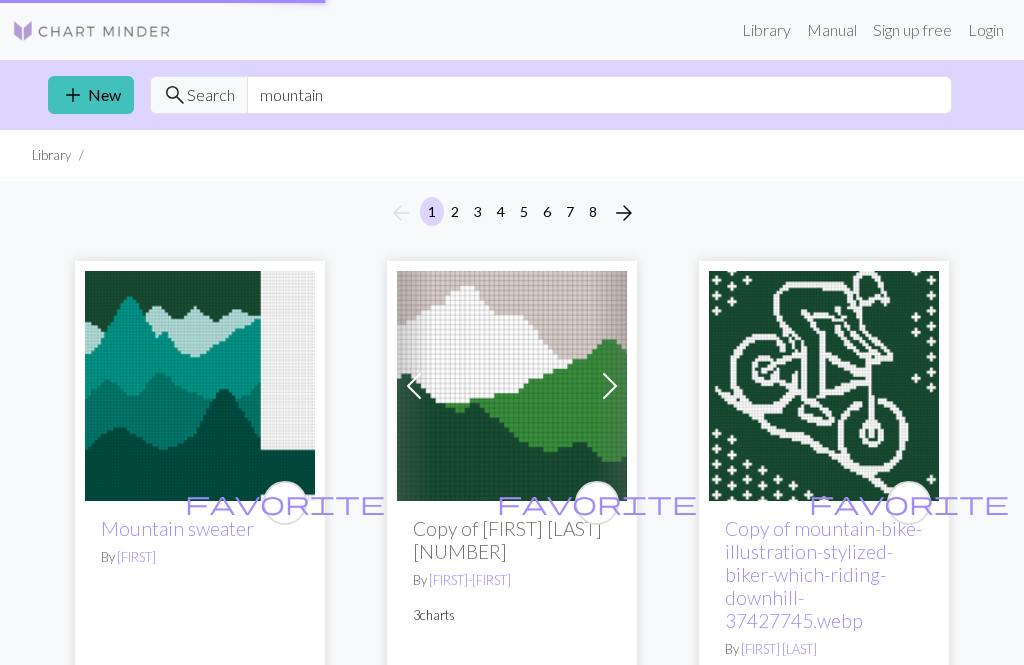 click on "Library" at bounding box center [766, 30] 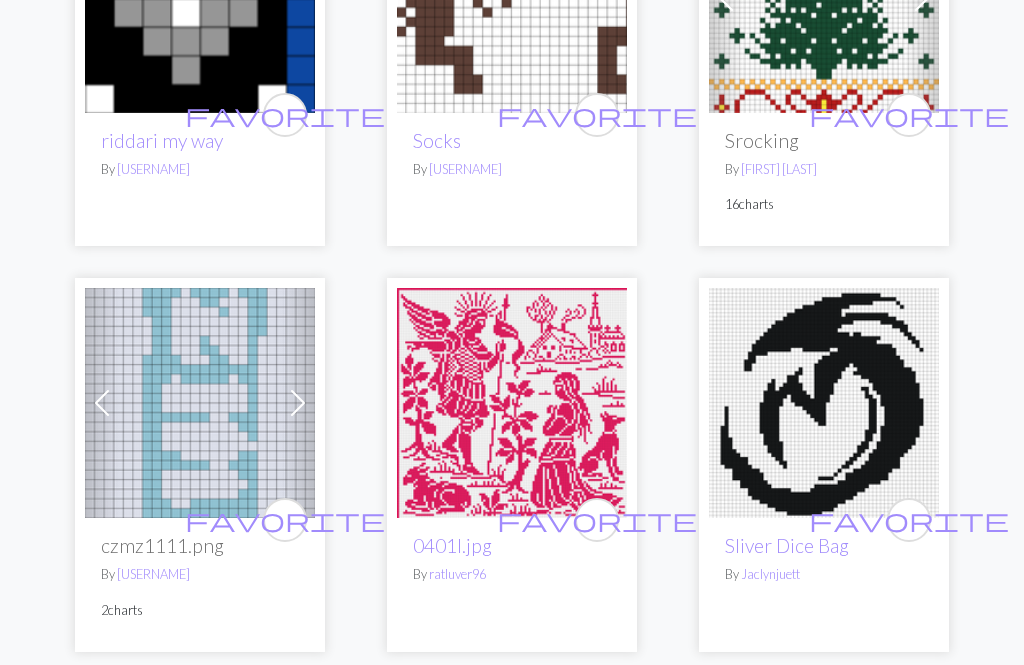 scroll, scrollTop: 2391, scrollLeft: 0, axis: vertical 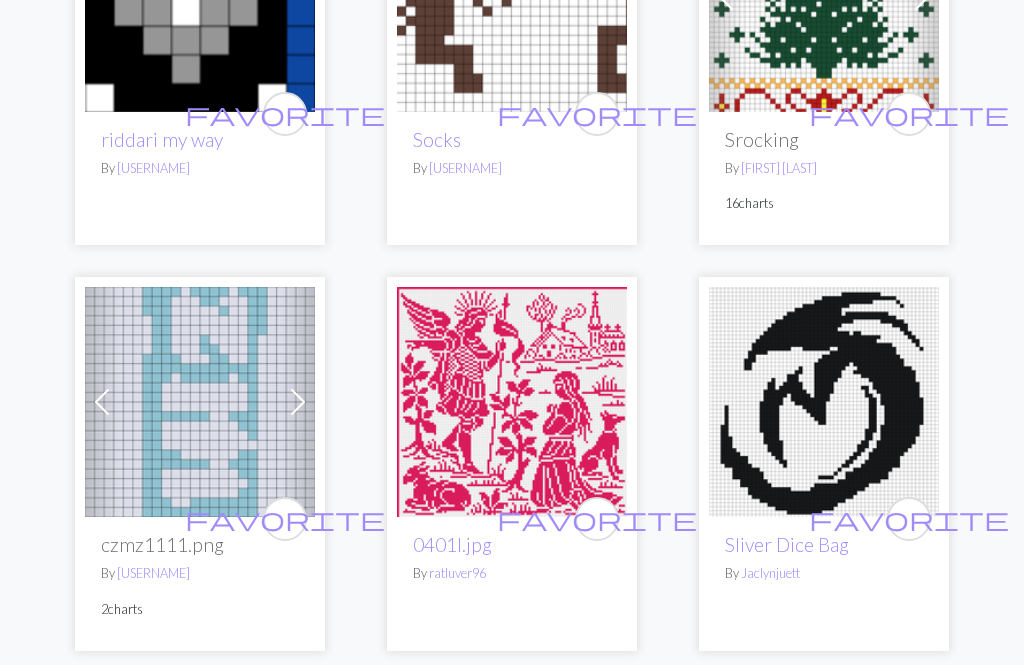 click at bounding box center [512, 403] 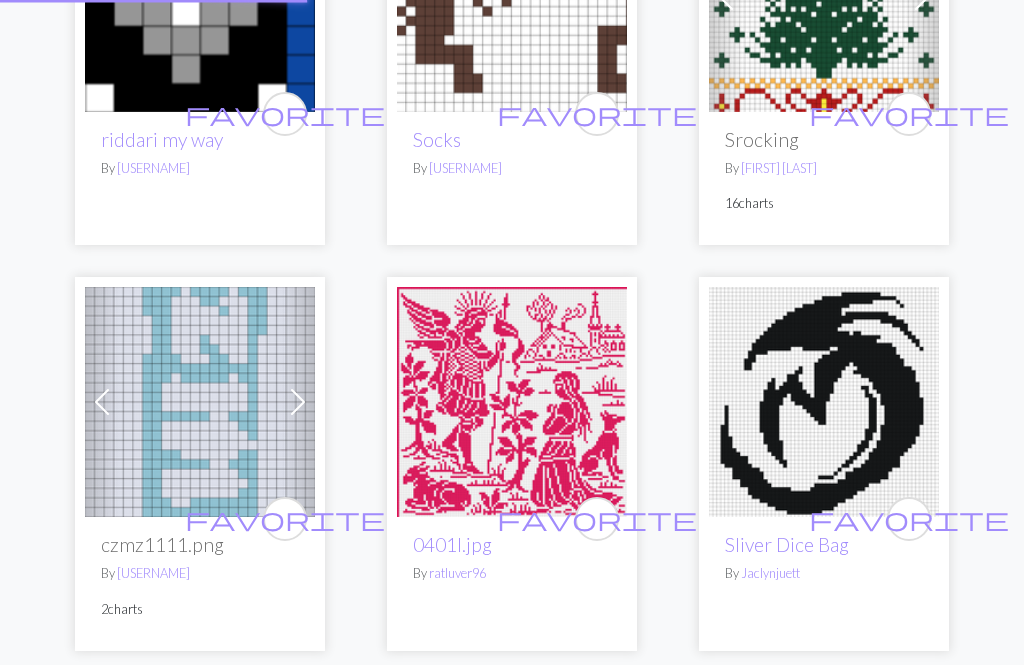 scroll, scrollTop: 2392, scrollLeft: 0, axis: vertical 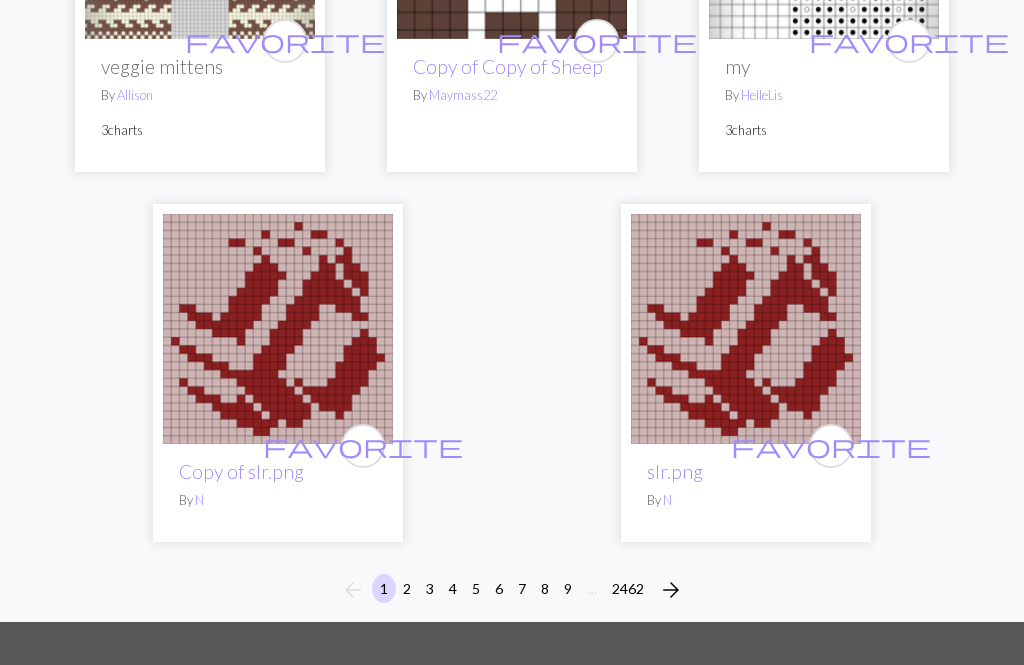 click on "arrow_forward" at bounding box center (671, 590) 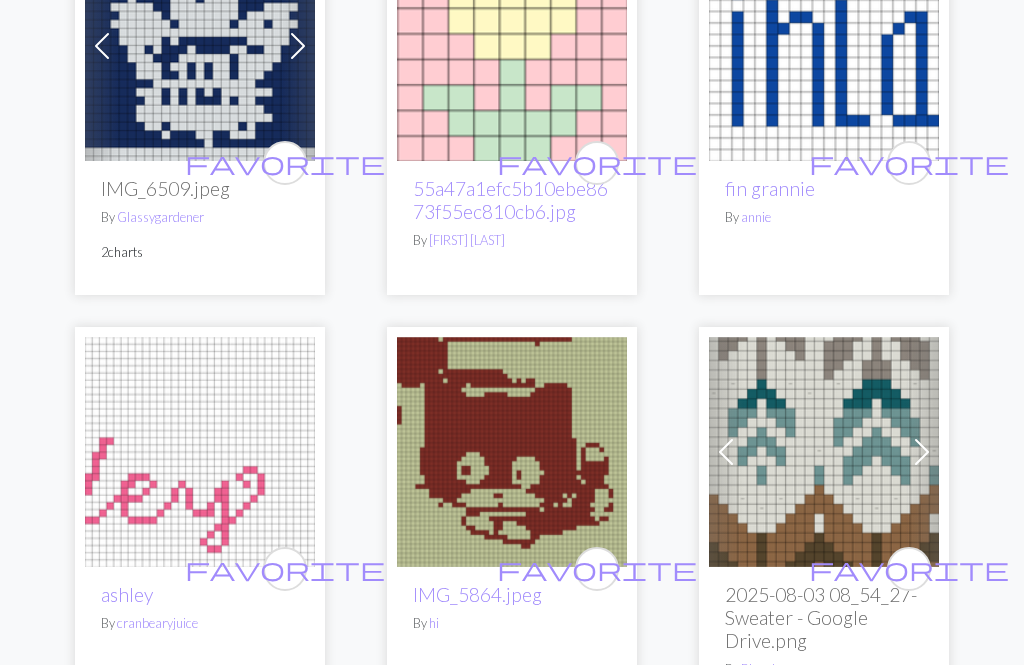 scroll, scrollTop: 0, scrollLeft: 0, axis: both 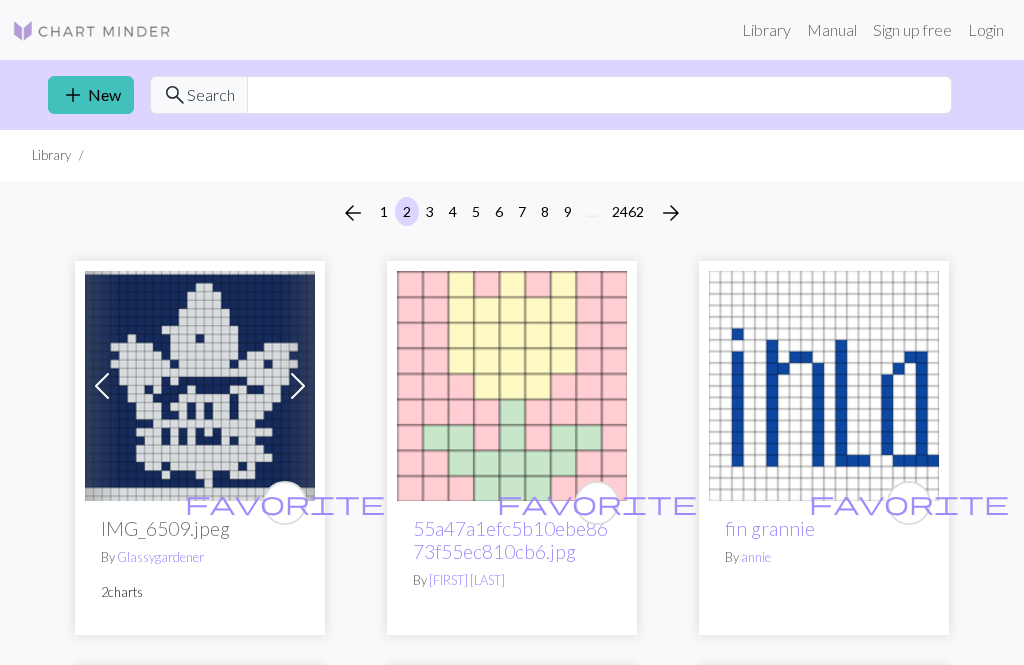 click on "Library" at bounding box center [766, 30] 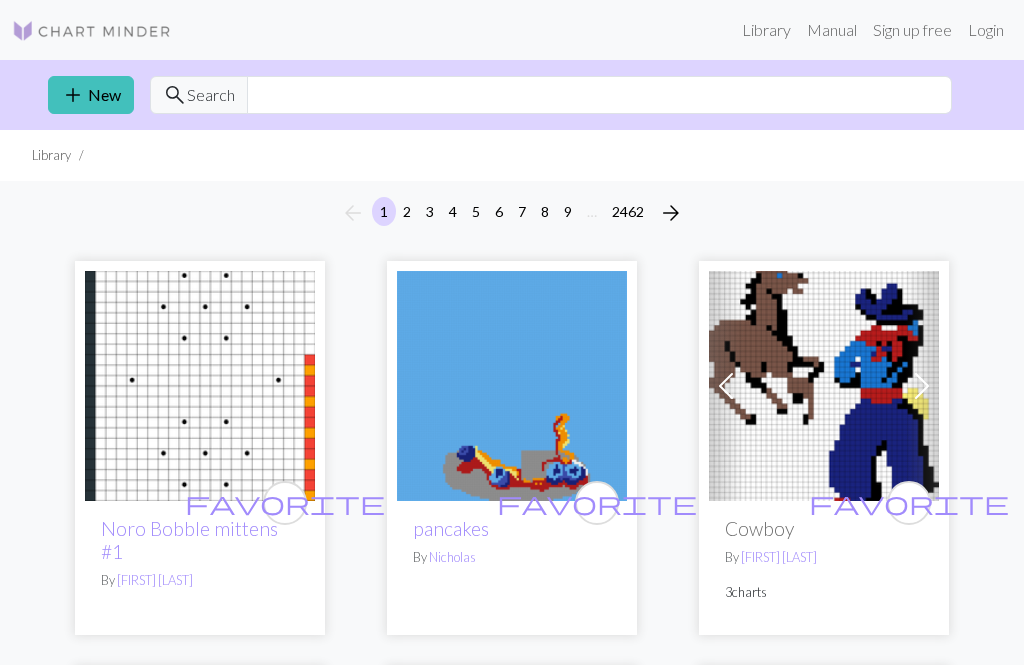 click on "Manual" at bounding box center (832, 30) 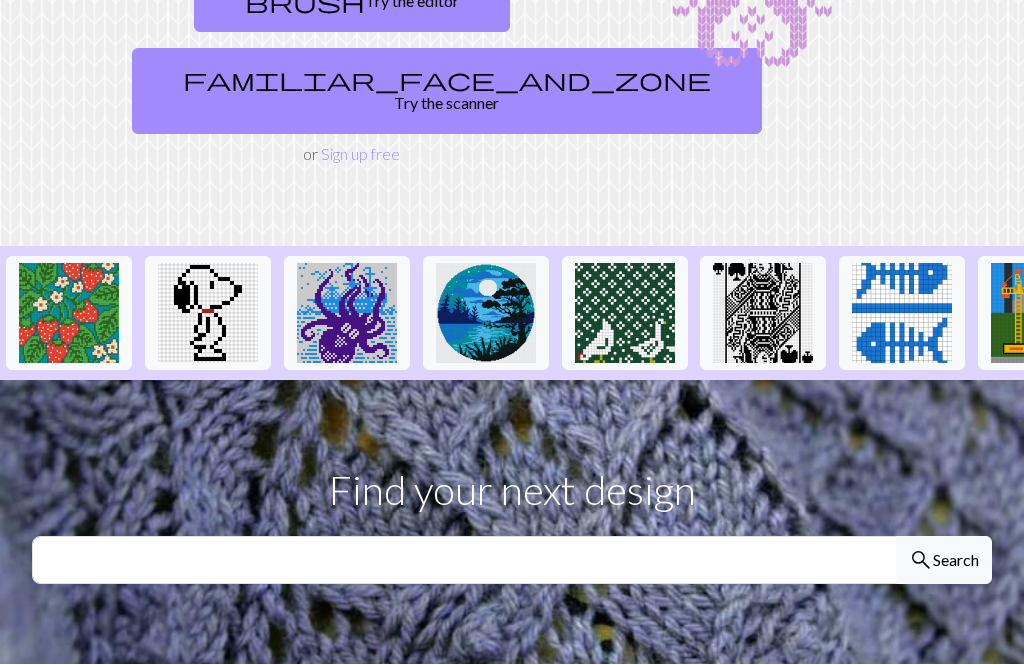 scroll, scrollTop: 318, scrollLeft: 0, axis: vertical 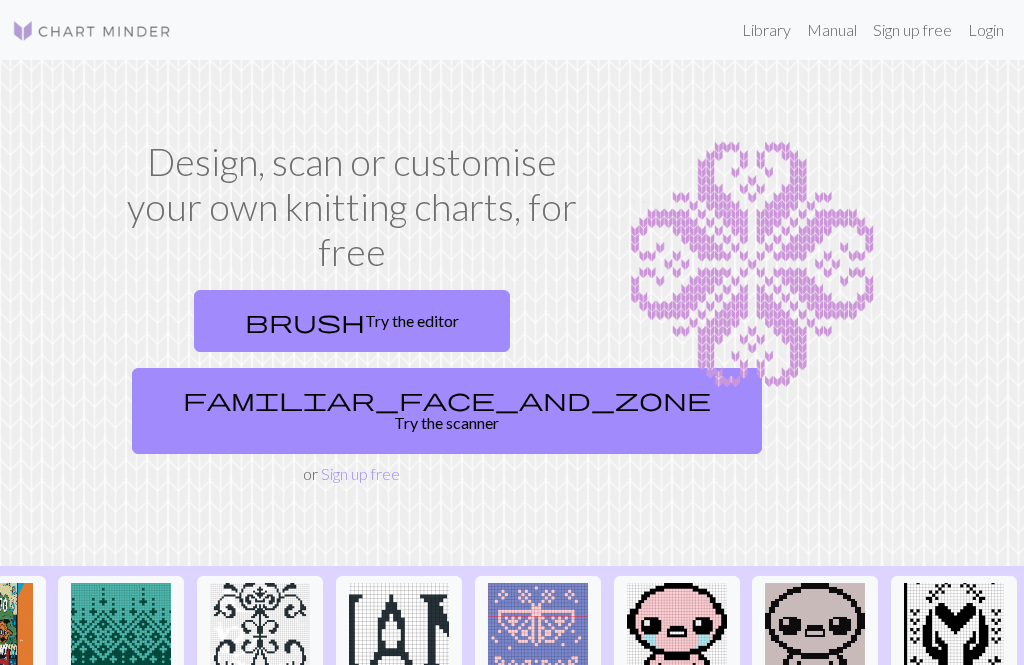 click on "Library" at bounding box center [766, 30] 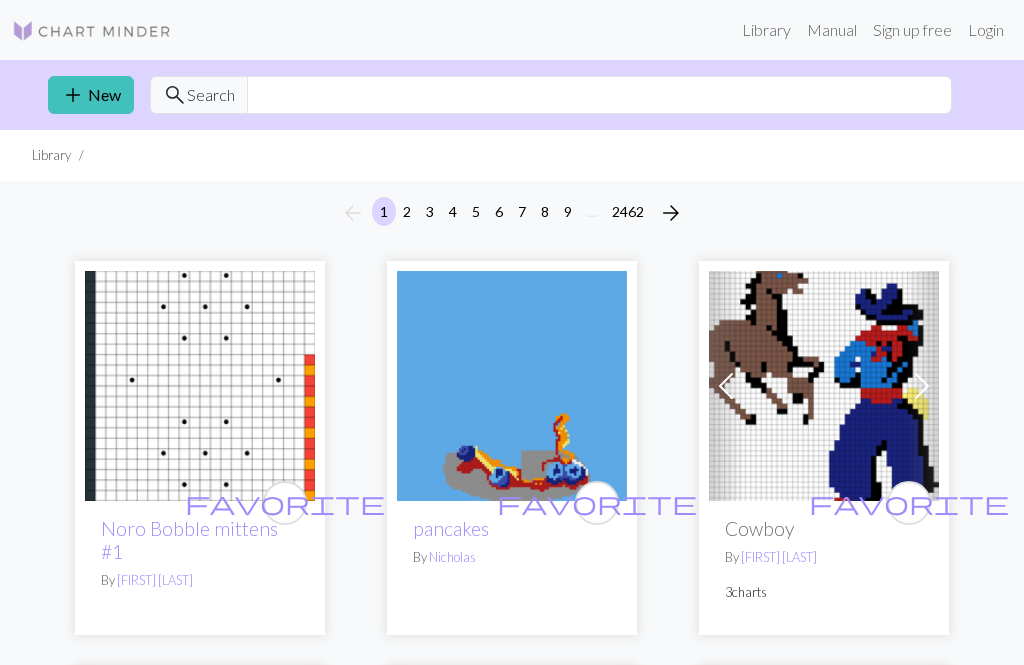 click on "9" at bounding box center (568, 211) 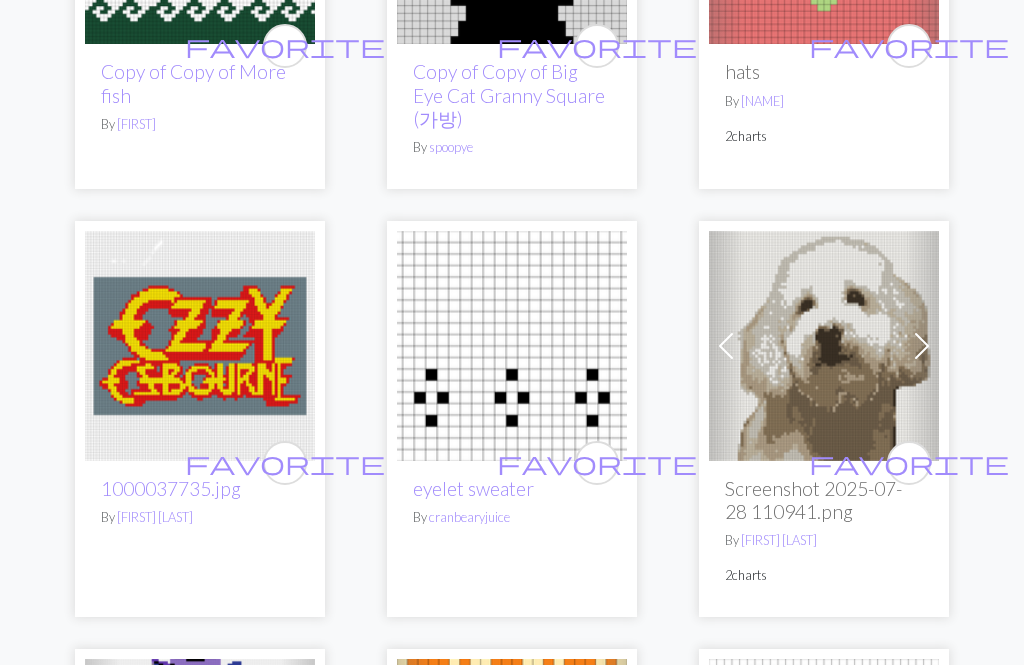 scroll, scrollTop: 873, scrollLeft: 0, axis: vertical 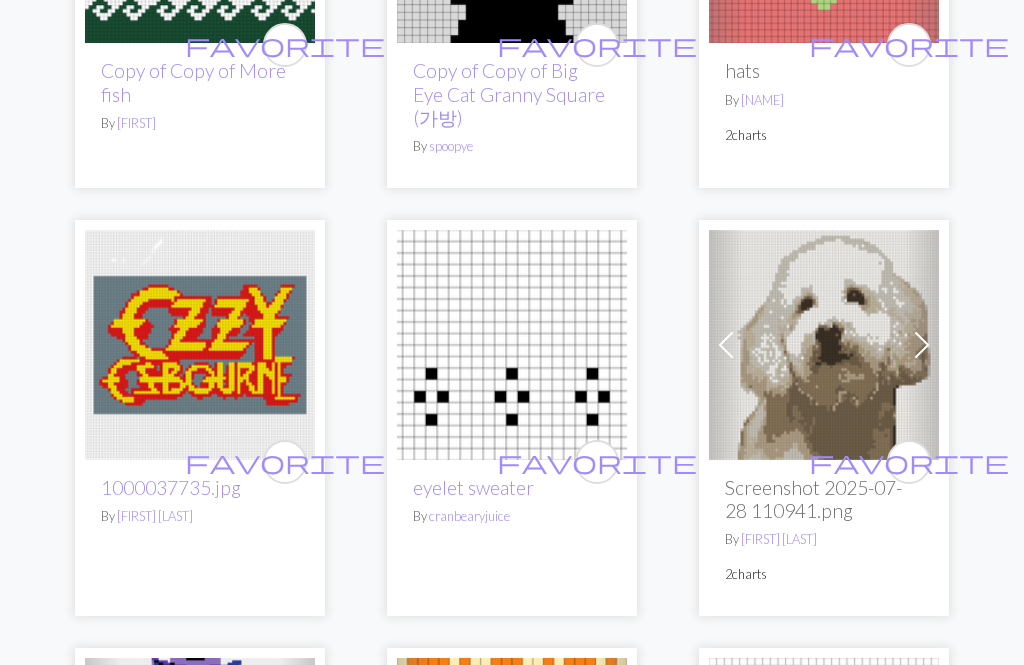 click at bounding box center [922, 346] 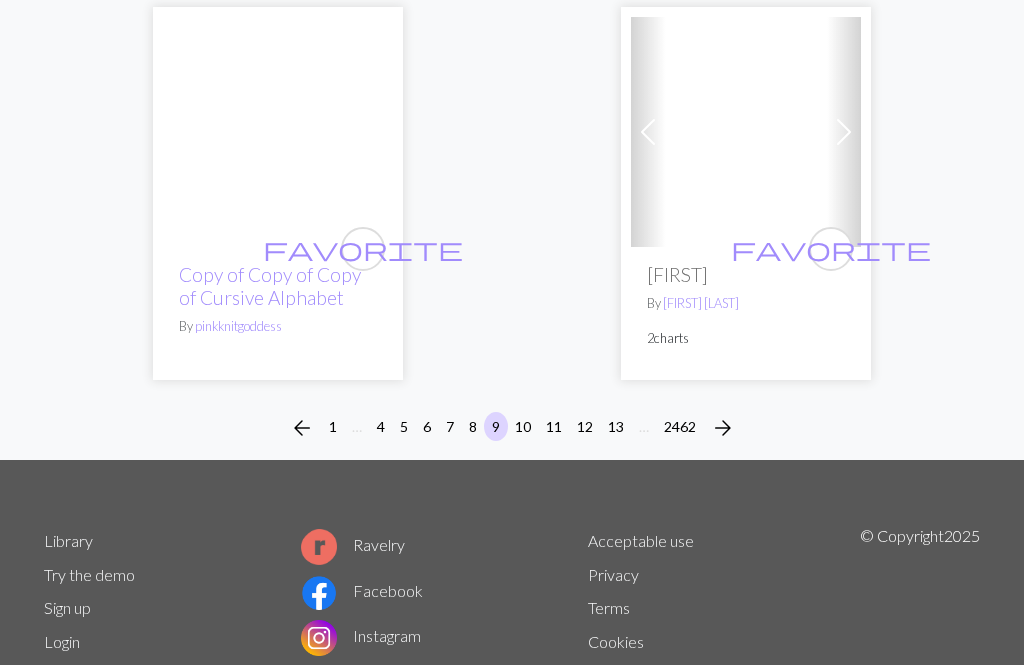 scroll, scrollTop: 6775, scrollLeft: 0, axis: vertical 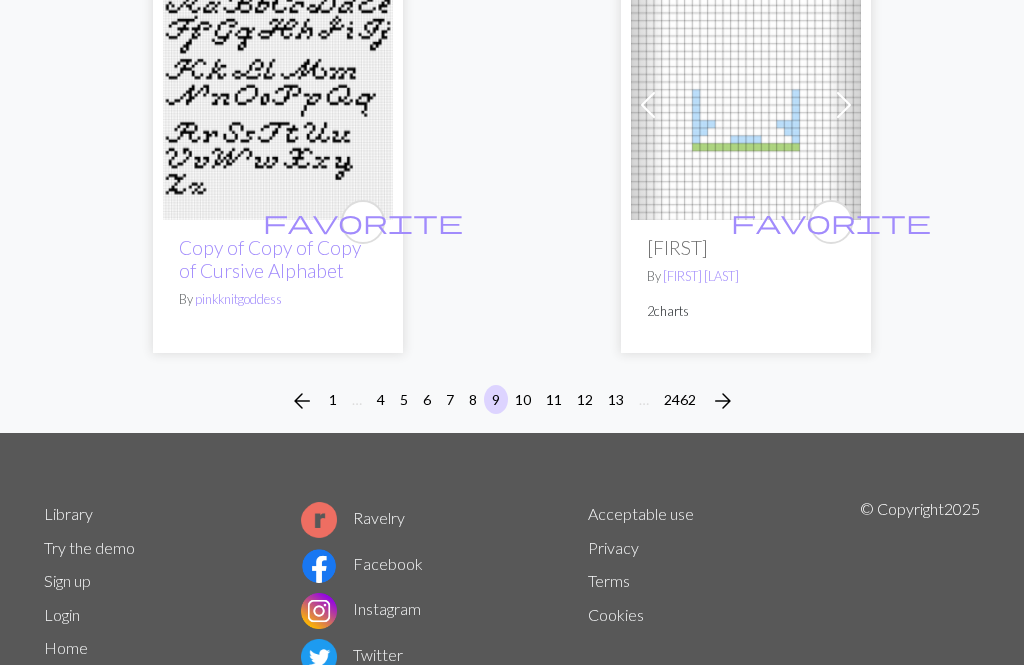 click on "13" at bounding box center (616, 399) 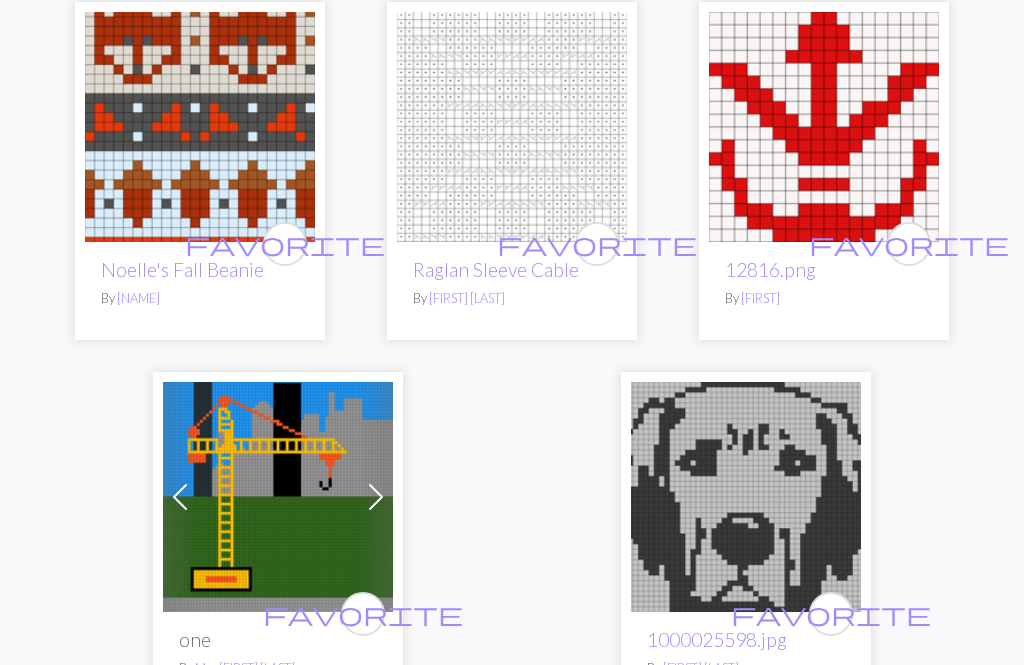 scroll, scrollTop: 6462, scrollLeft: 0, axis: vertical 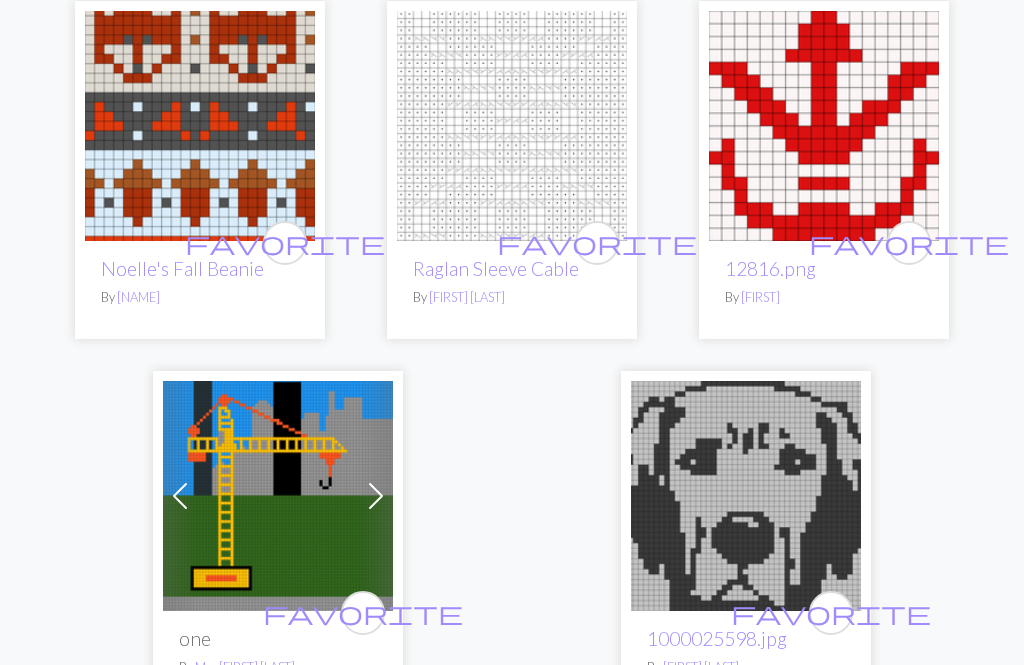 click at bounding box center (376, 496) 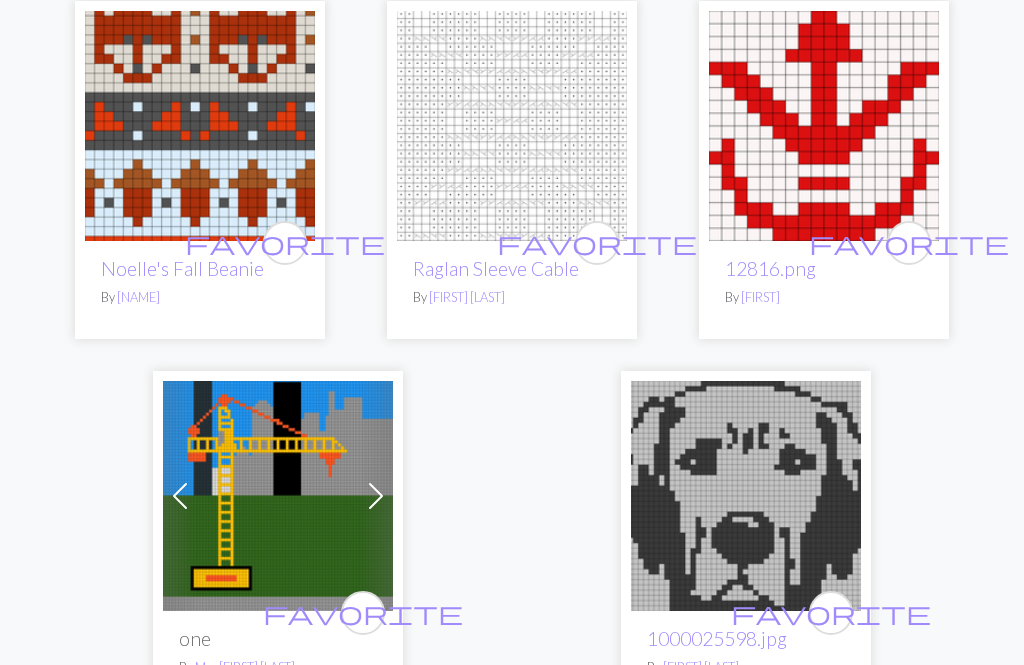 click at bounding box center [376, 496] 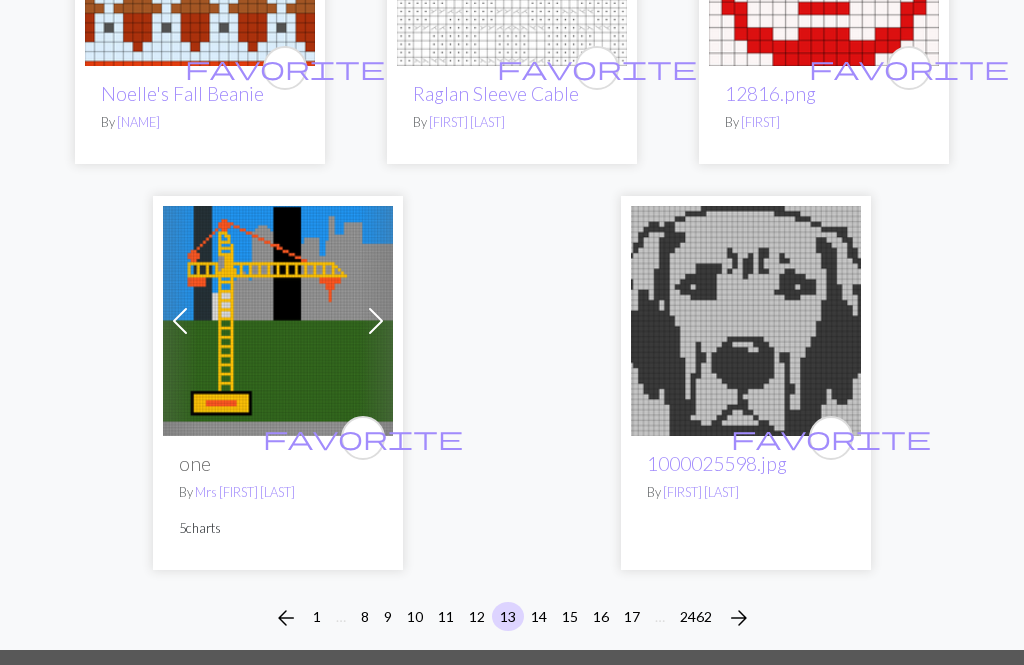 scroll, scrollTop: 6638, scrollLeft: 0, axis: vertical 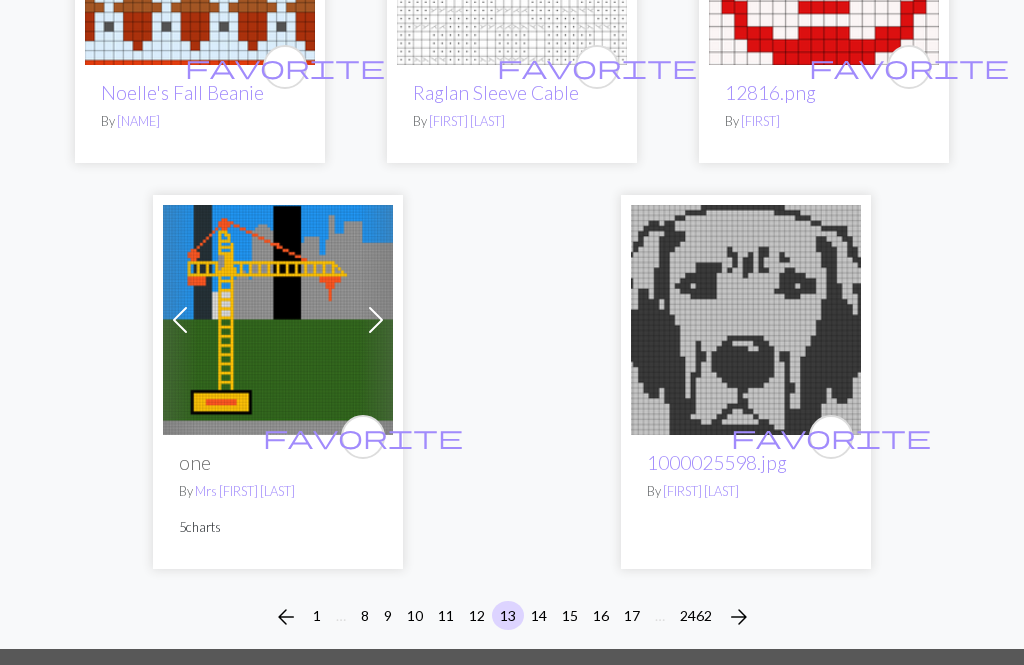 click on "Mrs Pamela Green" at bounding box center [245, 491] 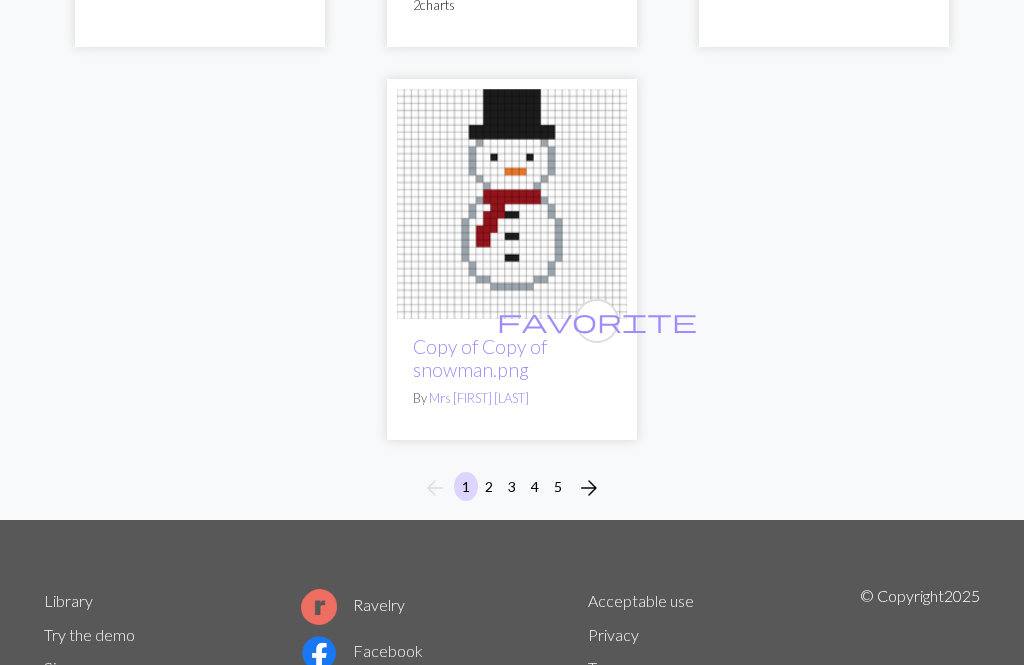 scroll, scrollTop: 2408, scrollLeft: 0, axis: vertical 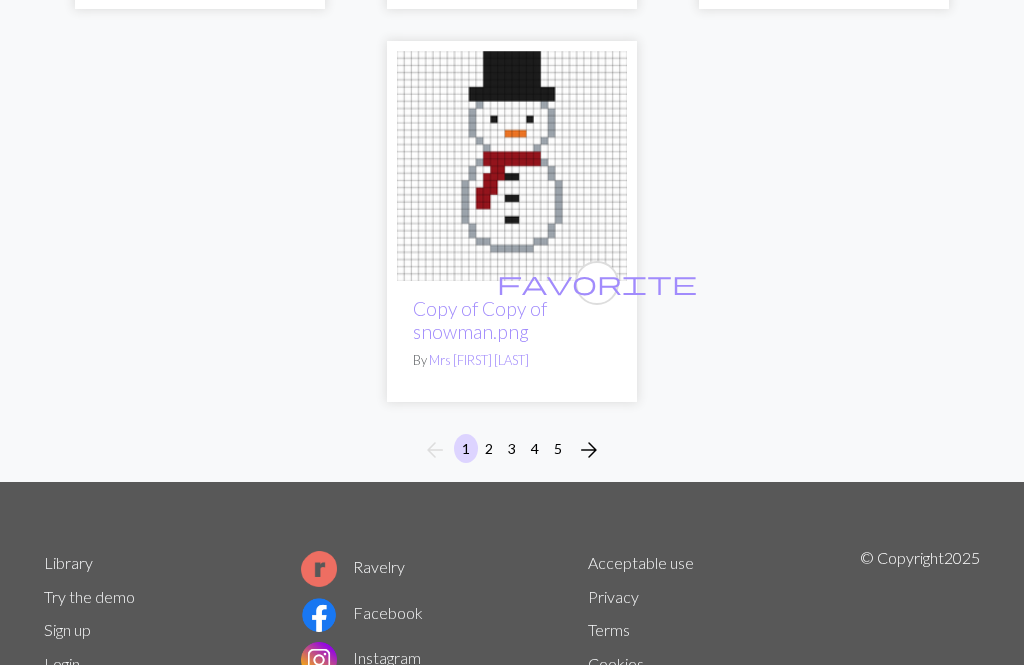 click on "arrow_forward" at bounding box center [589, 450] 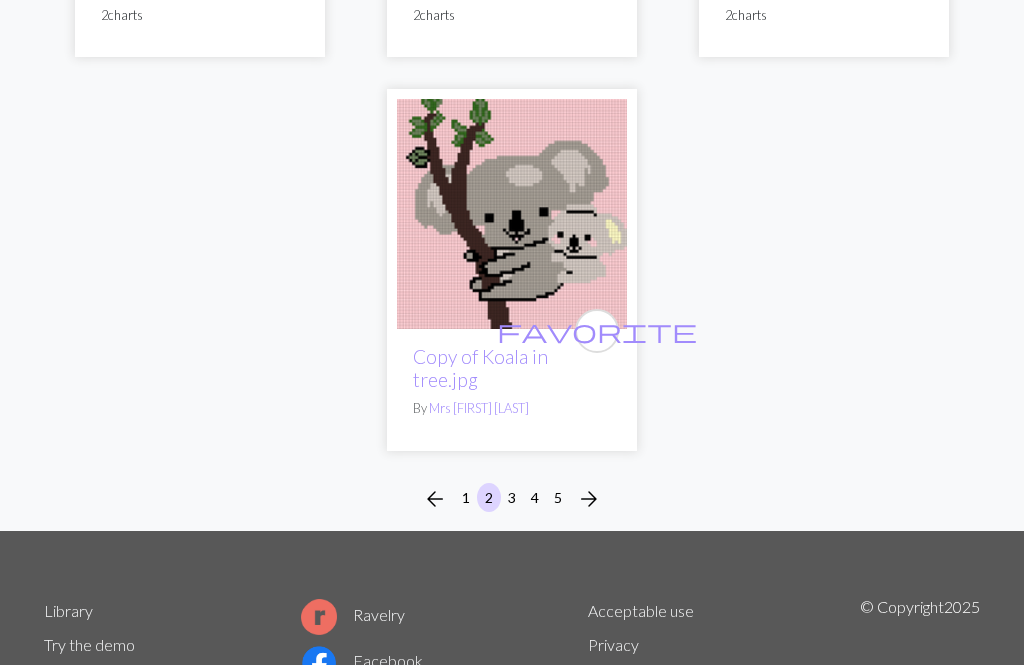 scroll, scrollTop: 2526, scrollLeft: 0, axis: vertical 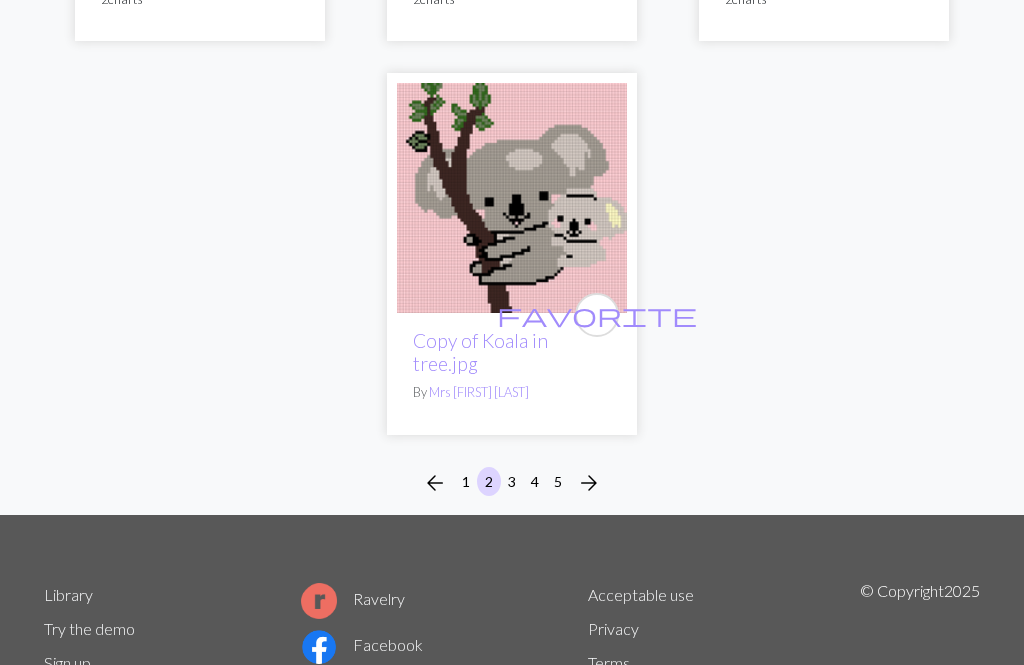 click on "arrow_forward" at bounding box center (589, 483) 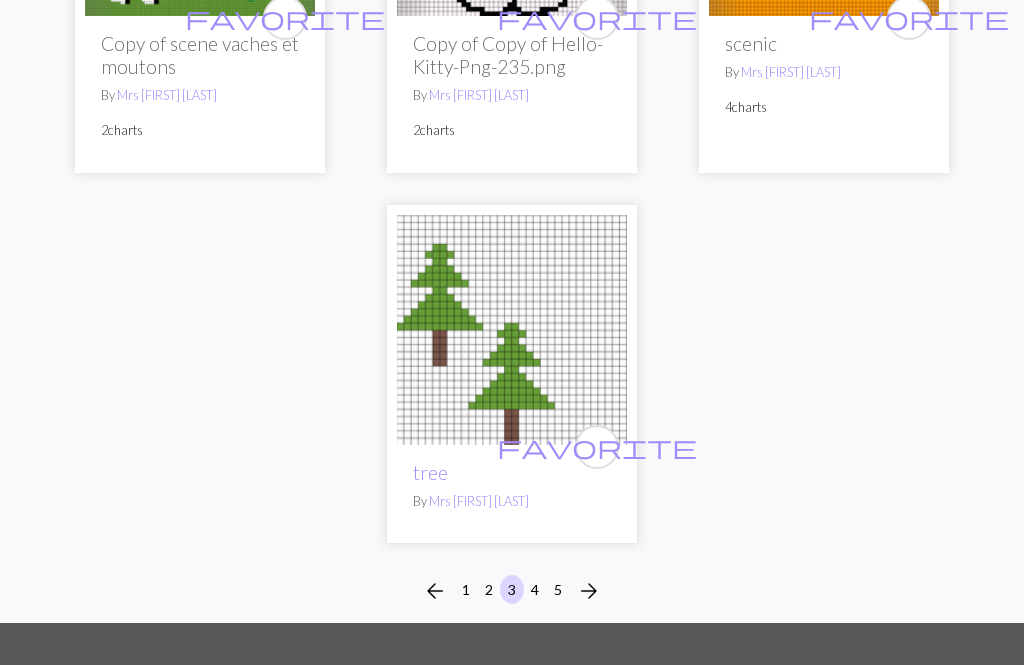 scroll, scrollTop: 2460, scrollLeft: 0, axis: vertical 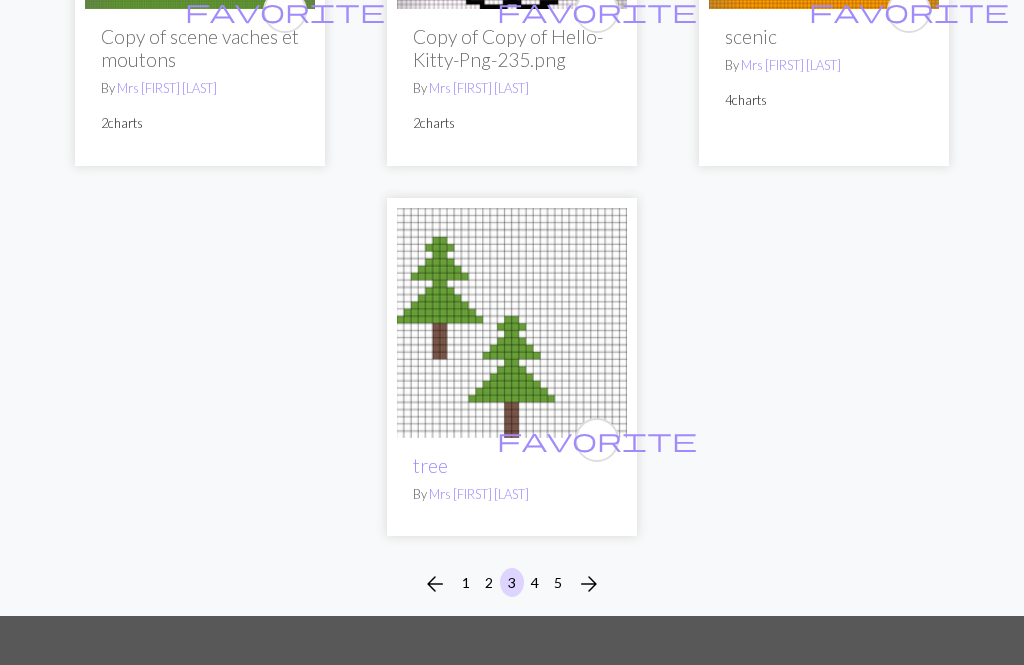 click on "arrow_forward" at bounding box center [589, 584] 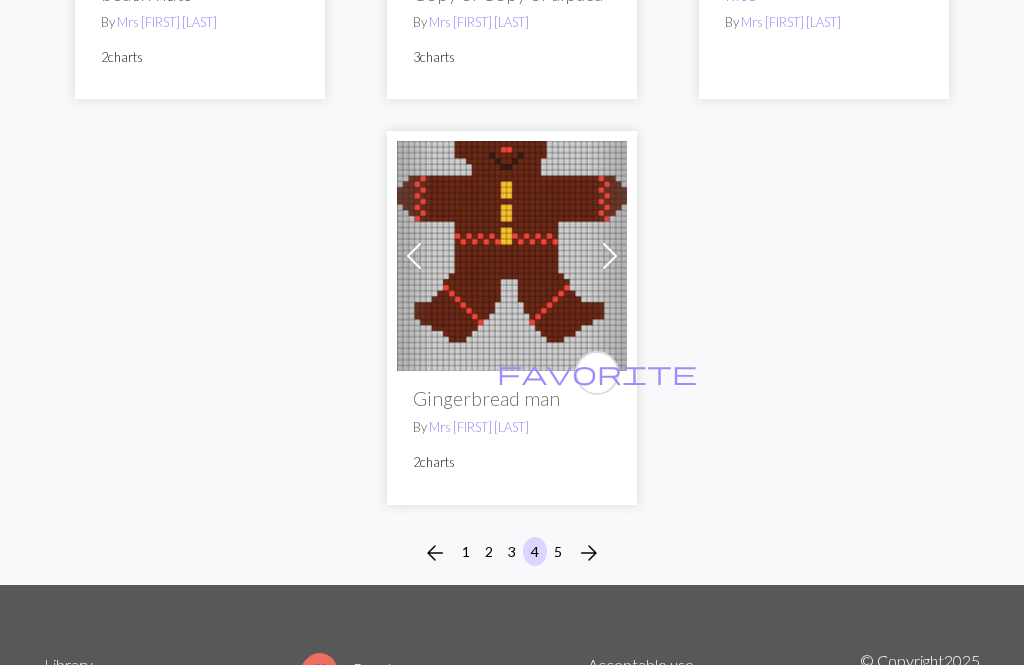 scroll, scrollTop: 2381, scrollLeft: 0, axis: vertical 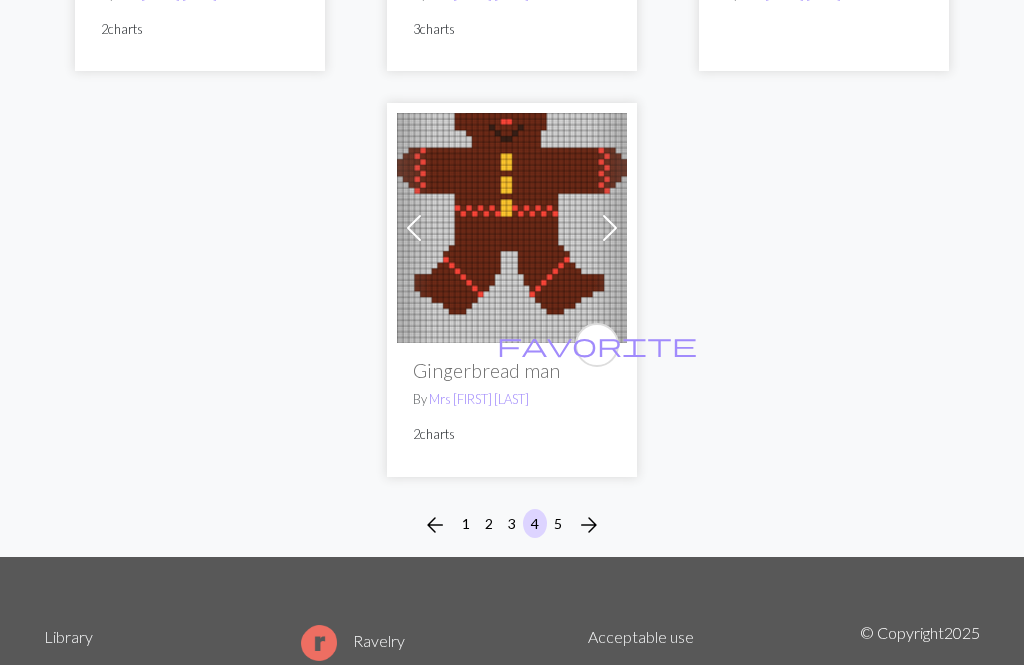 click on "arrow_forward" at bounding box center (589, 525) 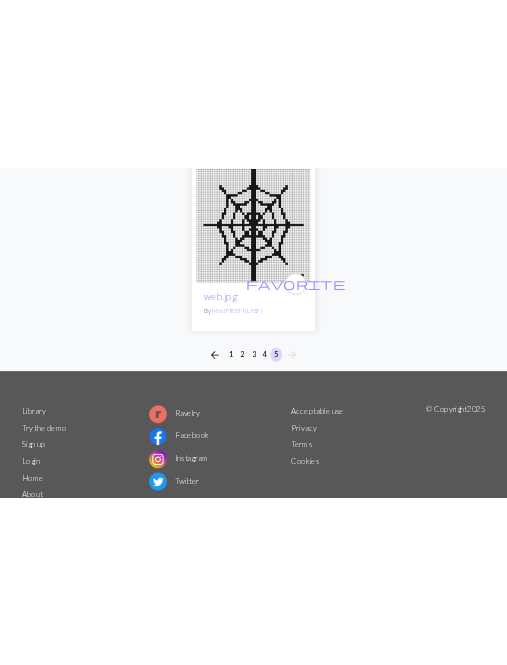 scroll, scrollTop: 4915, scrollLeft: 0, axis: vertical 